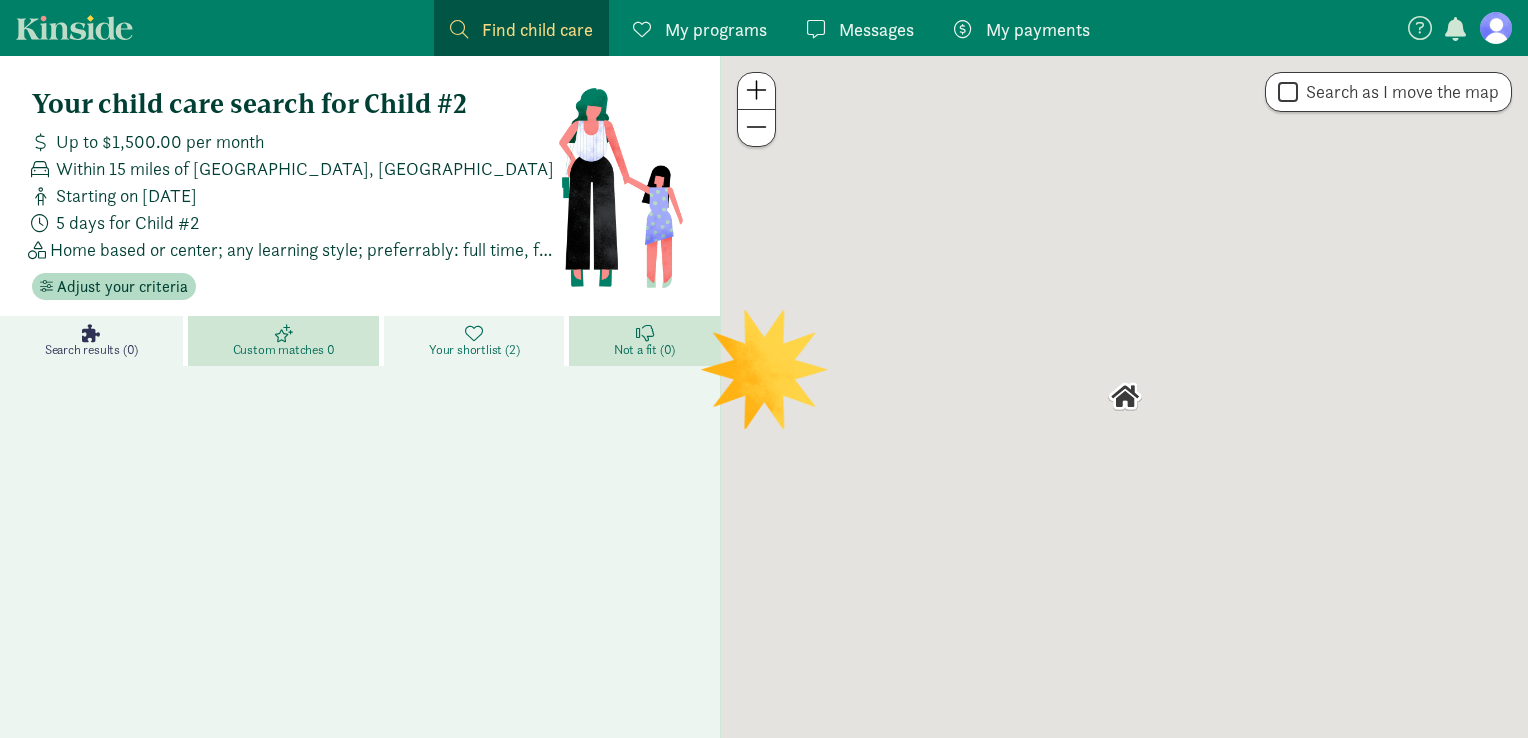 click on "Your shortlist (2)" at bounding box center (474, 350) 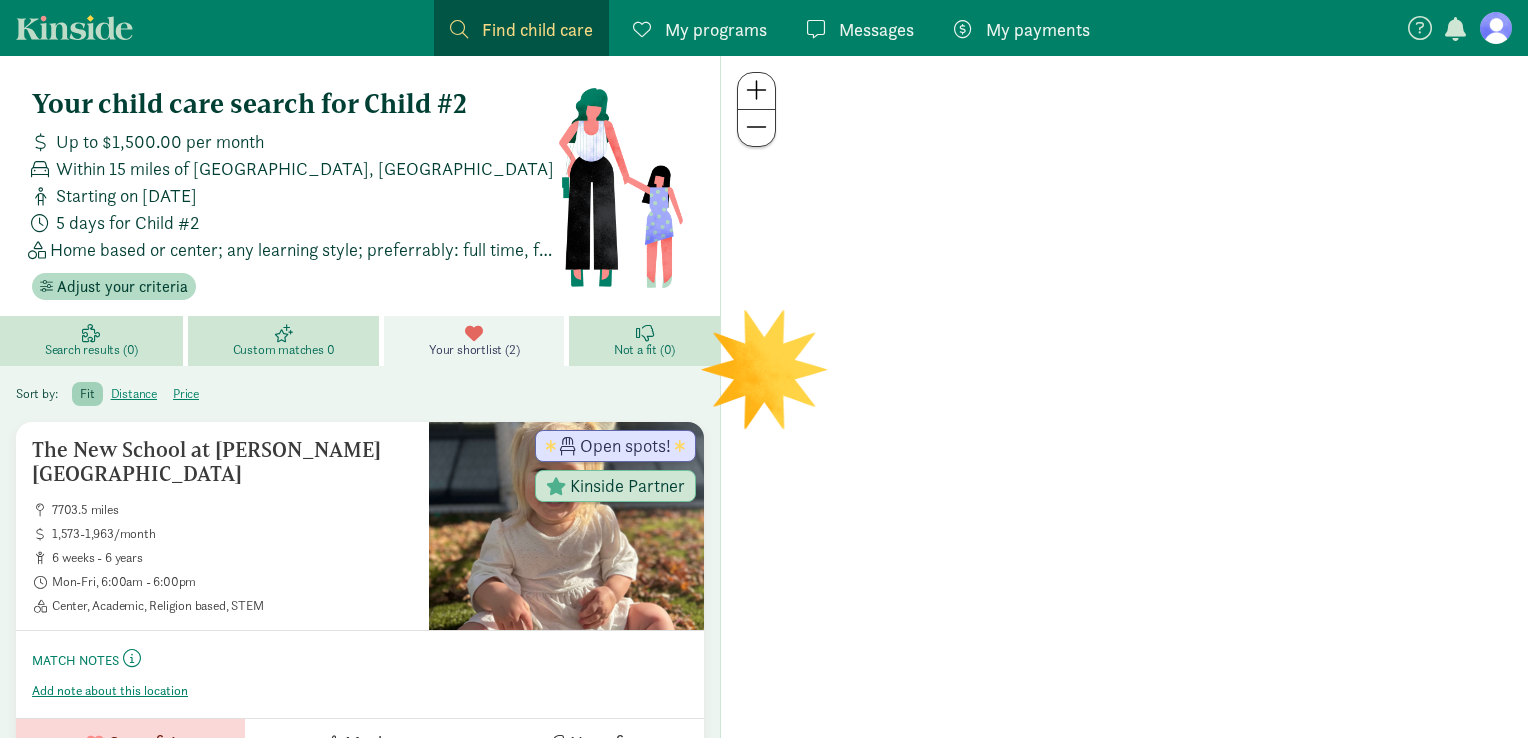 click on "Your shortlist (2)" at bounding box center (474, 350) 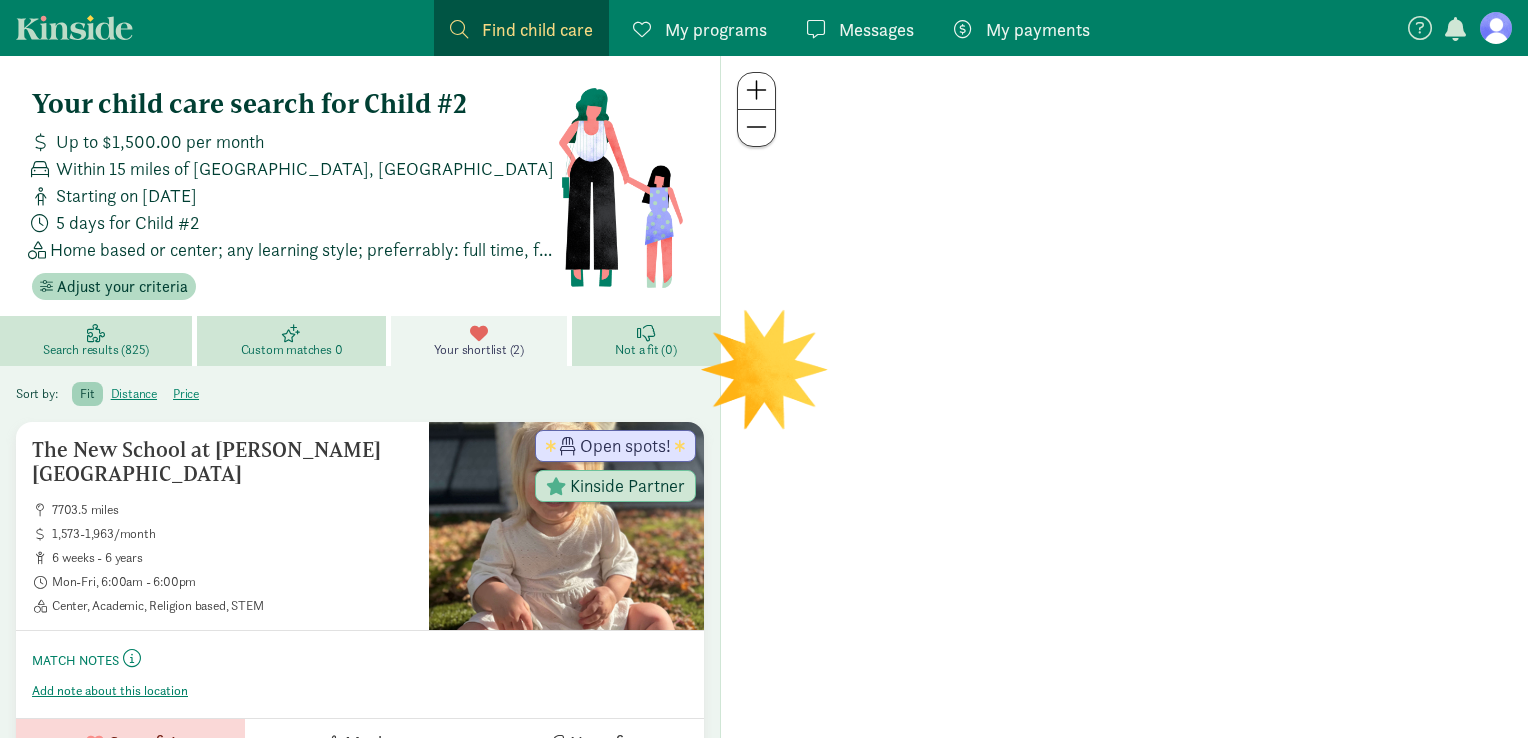 click on "Your shortlist (2)" at bounding box center [479, 350] 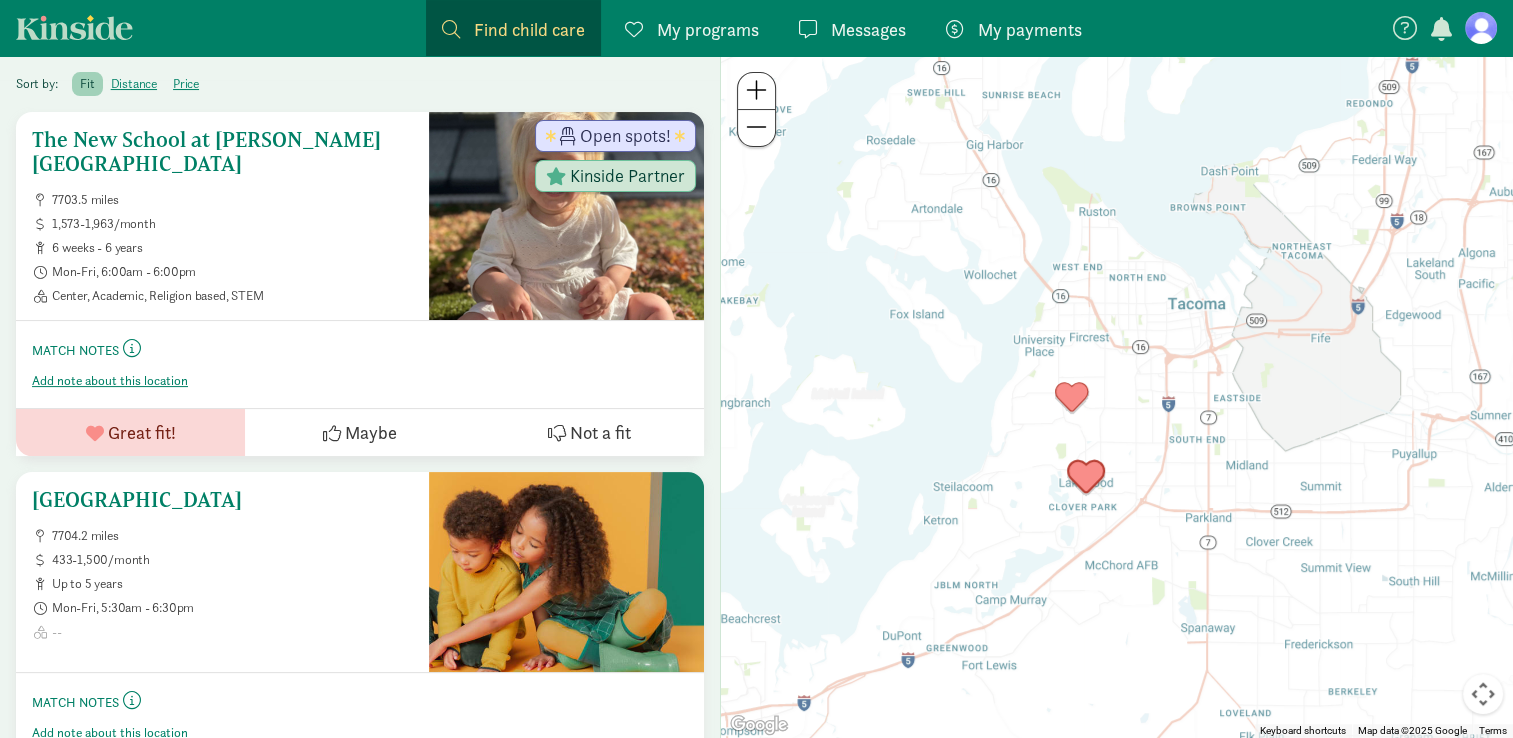 scroll, scrollTop: 298, scrollLeft: 0, axis: vertical 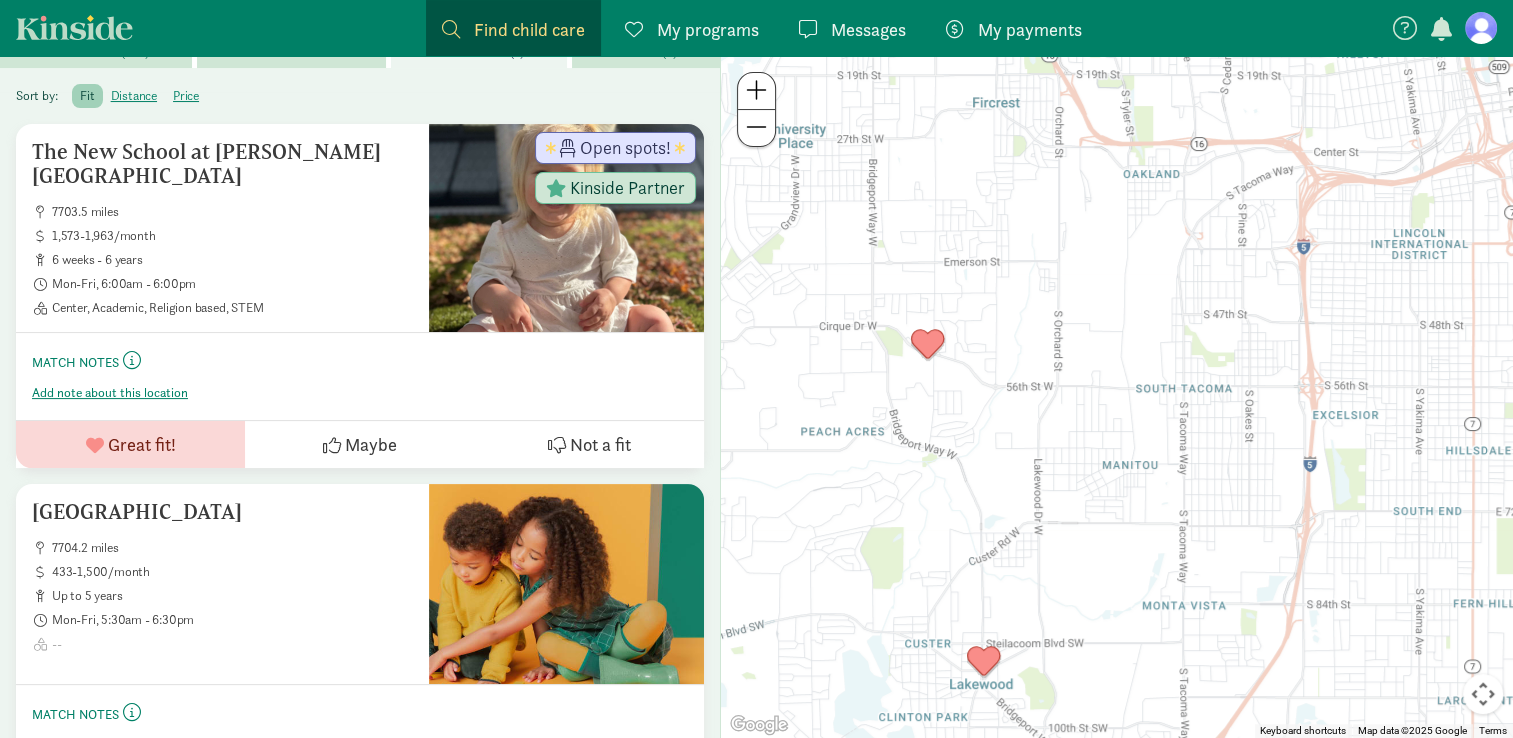 drag, startPoint x: 856, startPoint y: 294, endPoint x: 966, endPoint y: 490, distance: 224.75764 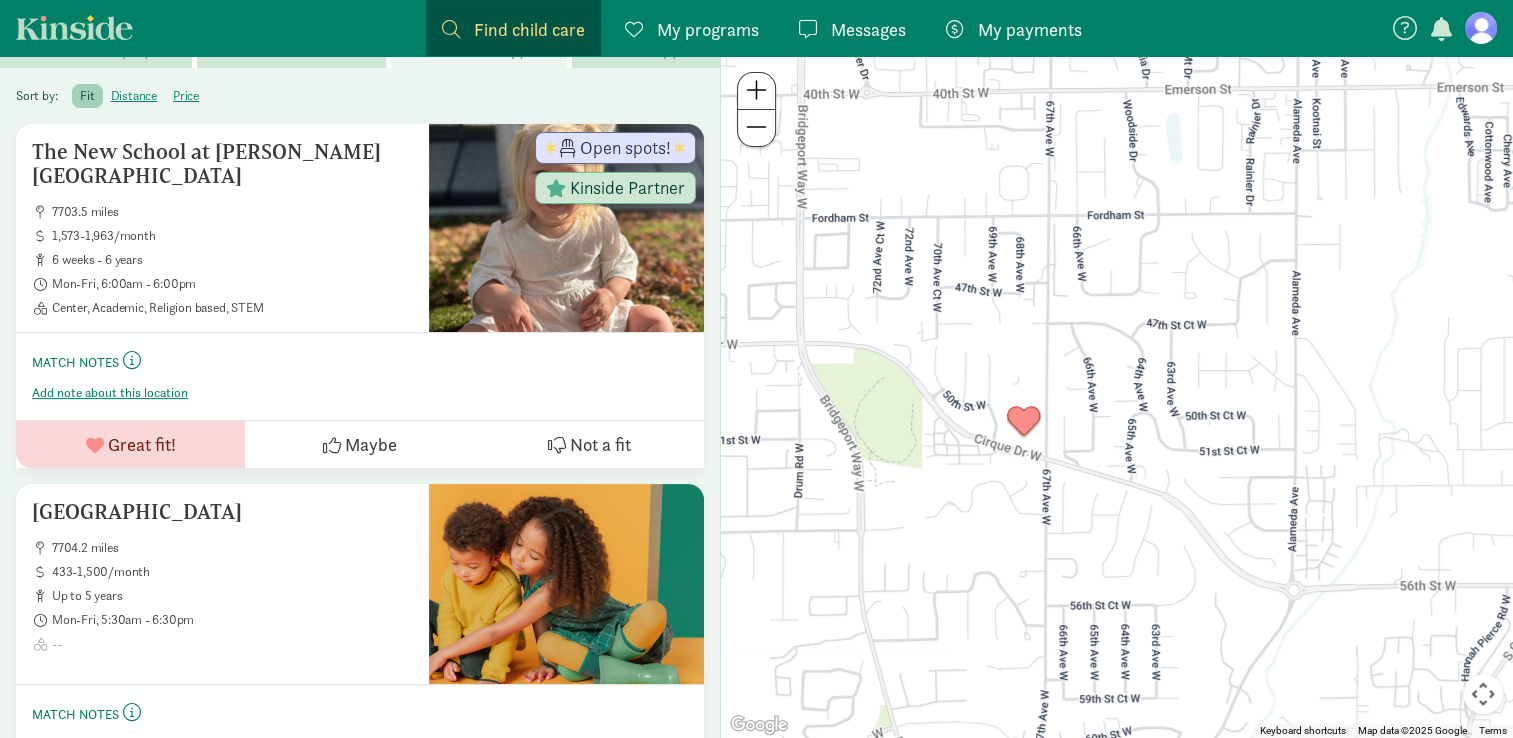 drag, startPoint x: 988, startPoint y: 267, endPoint x: 980, endPoint y: 545, distance: 278.11508 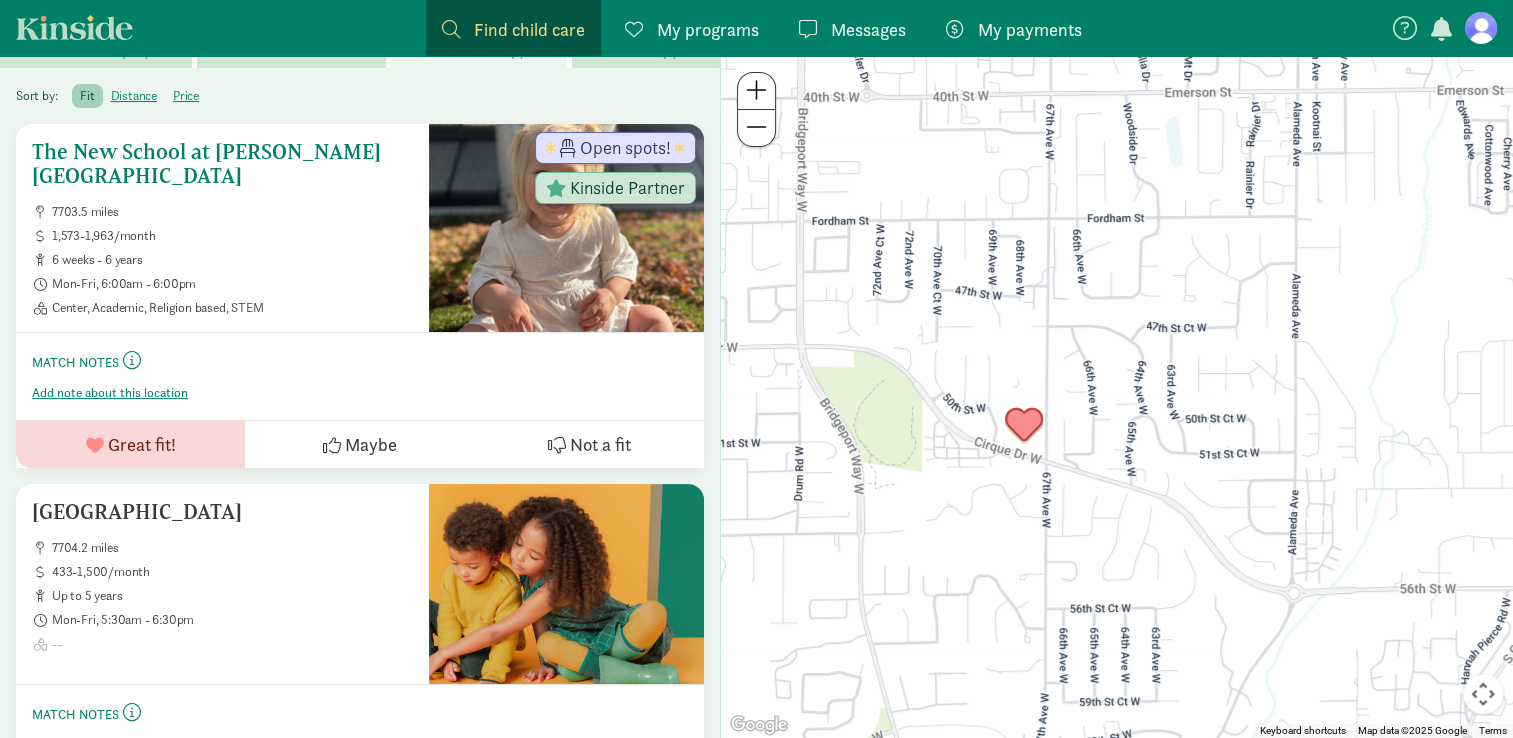 click on "The New School at [PERSON_NAME][GEOGRAPHIC_DATA]" at bounding box center [222, 164] 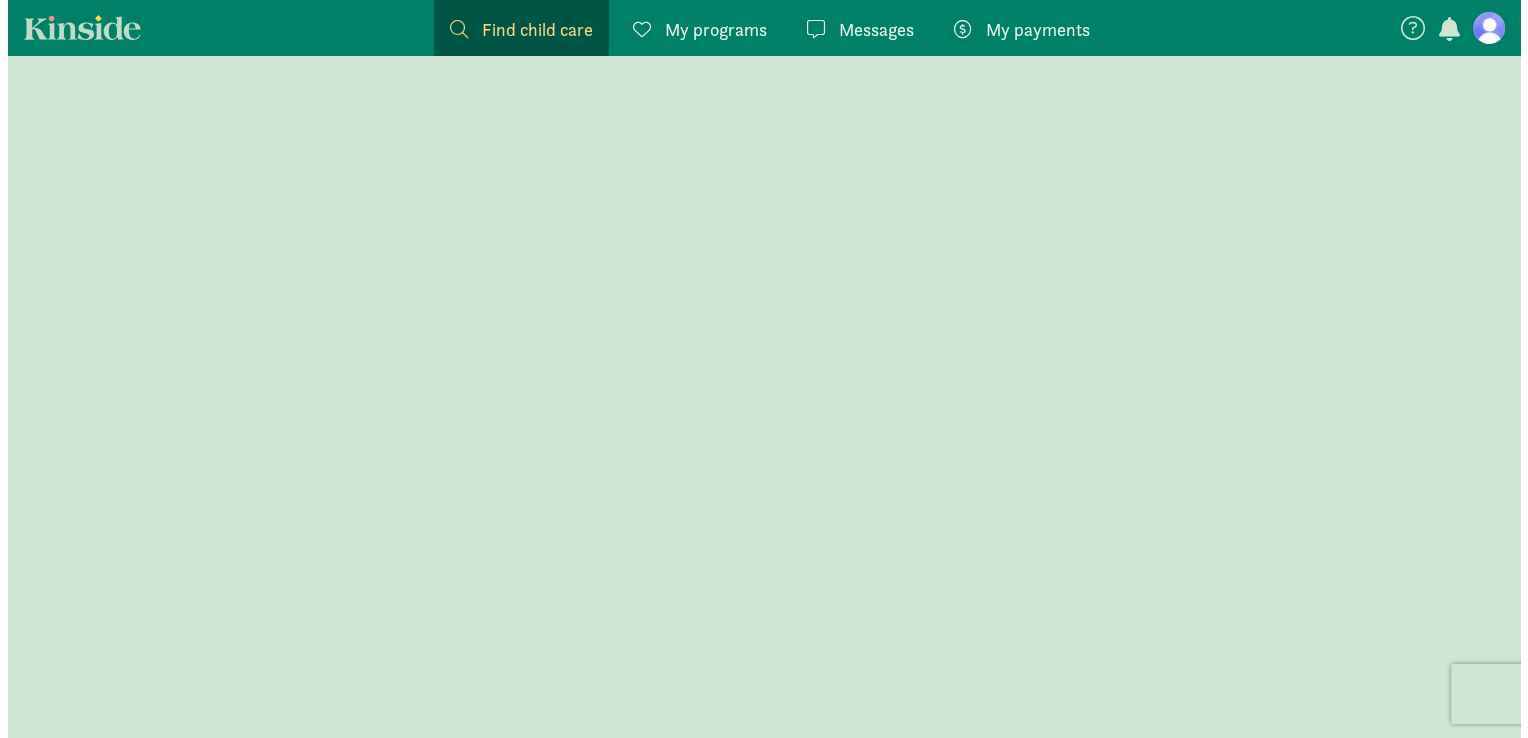 scroll, scrollTop: 0, scrollLeft: 0, axis: both 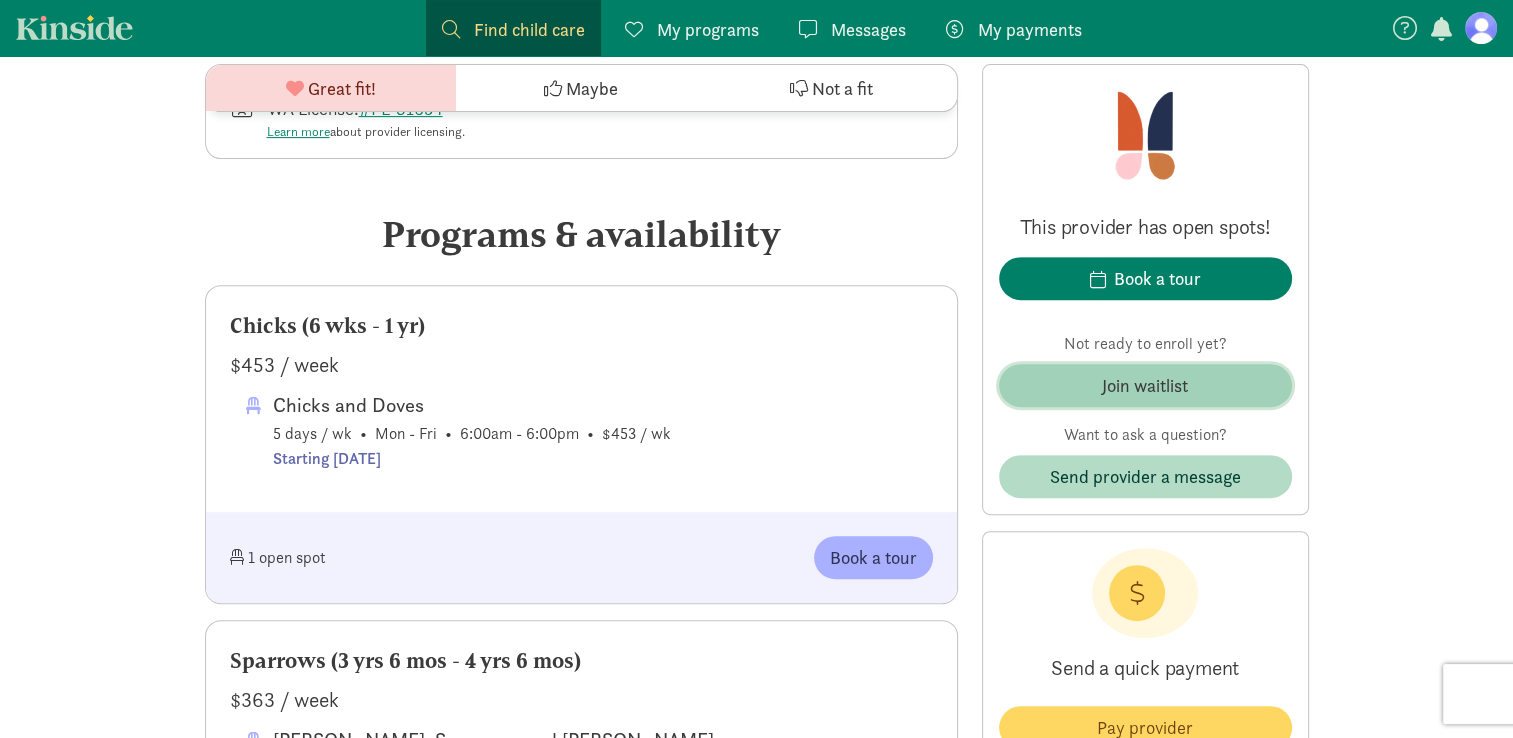 click on "Join waitlist" 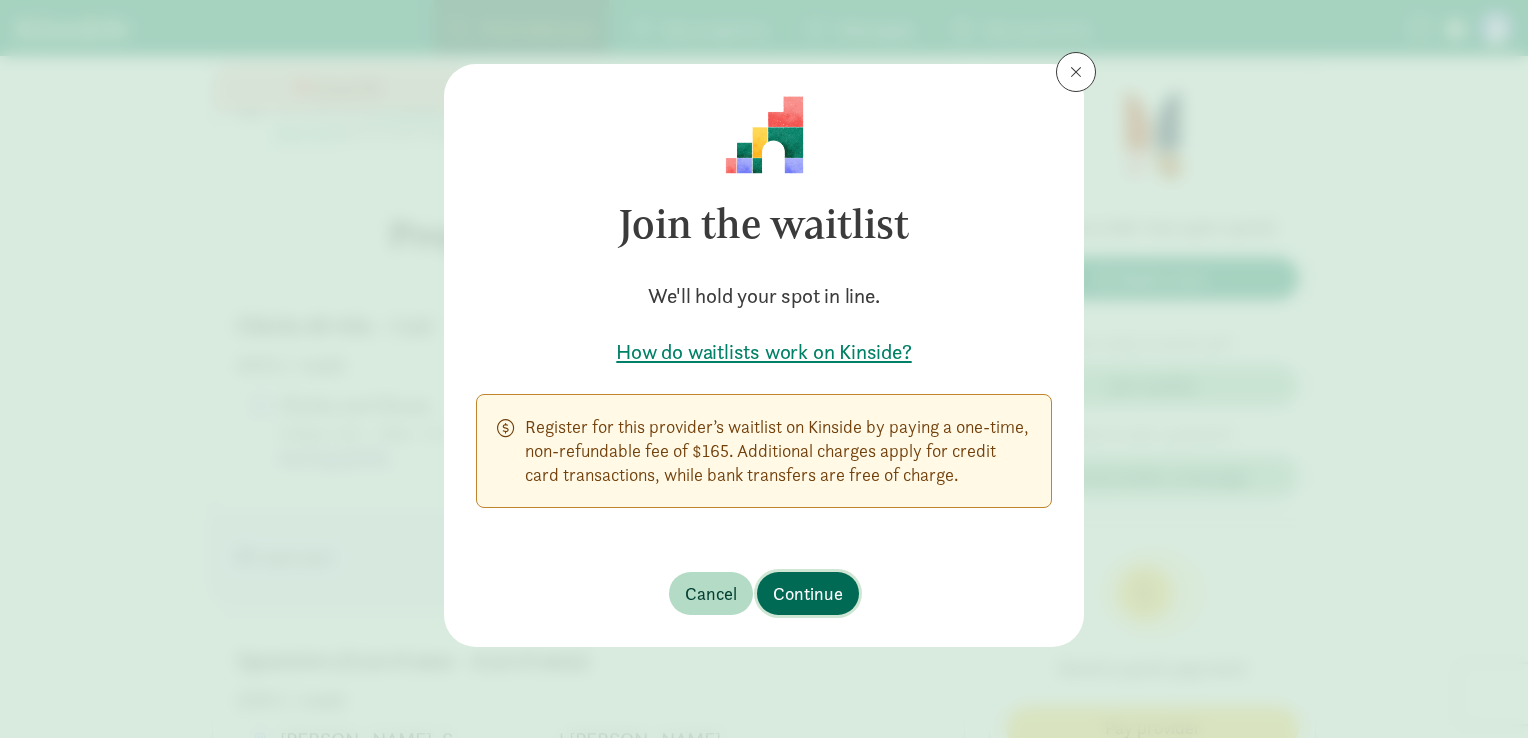 click on "Continue" at bounding box center [808, 593] 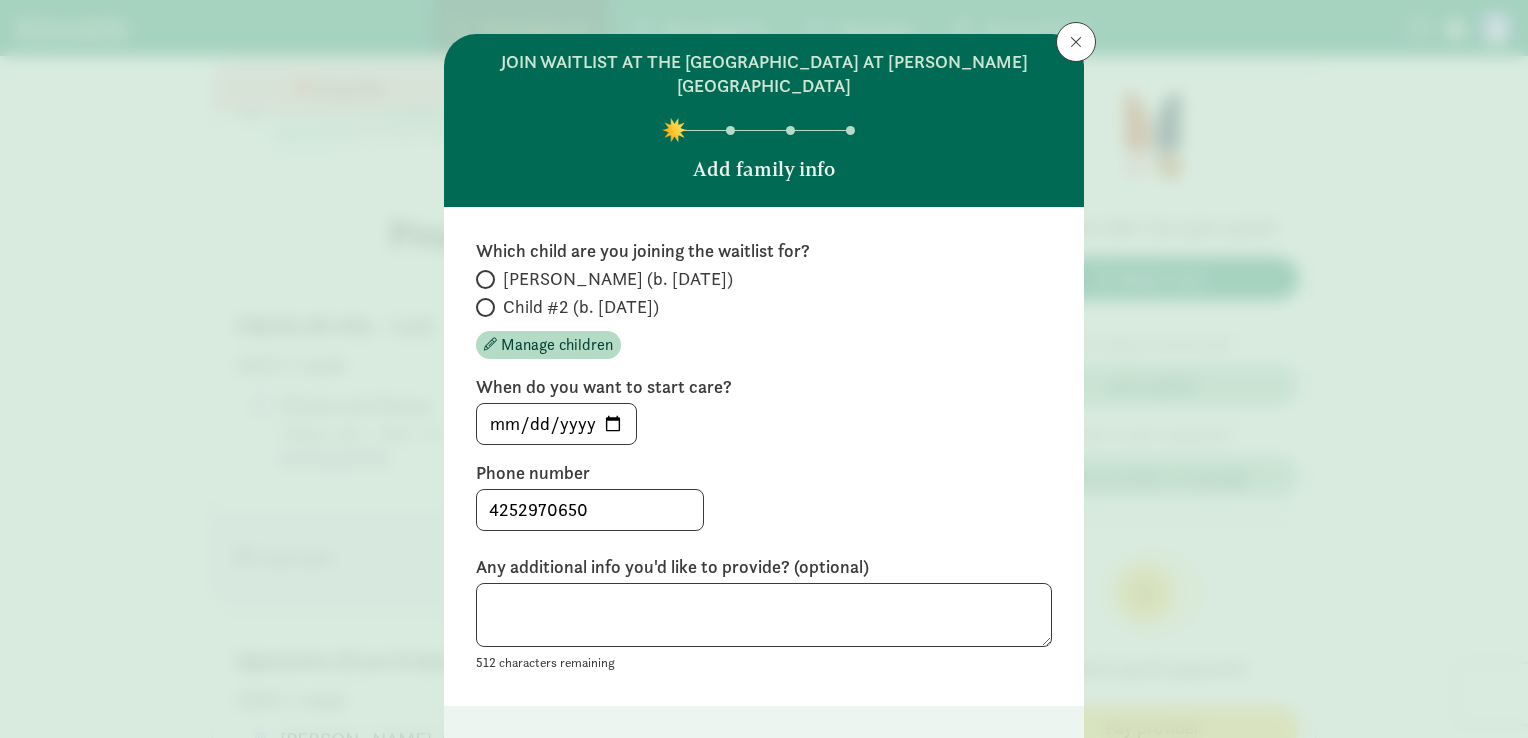 scroll, scrollTop: 31, scrollLeft: 0, axis: vertical 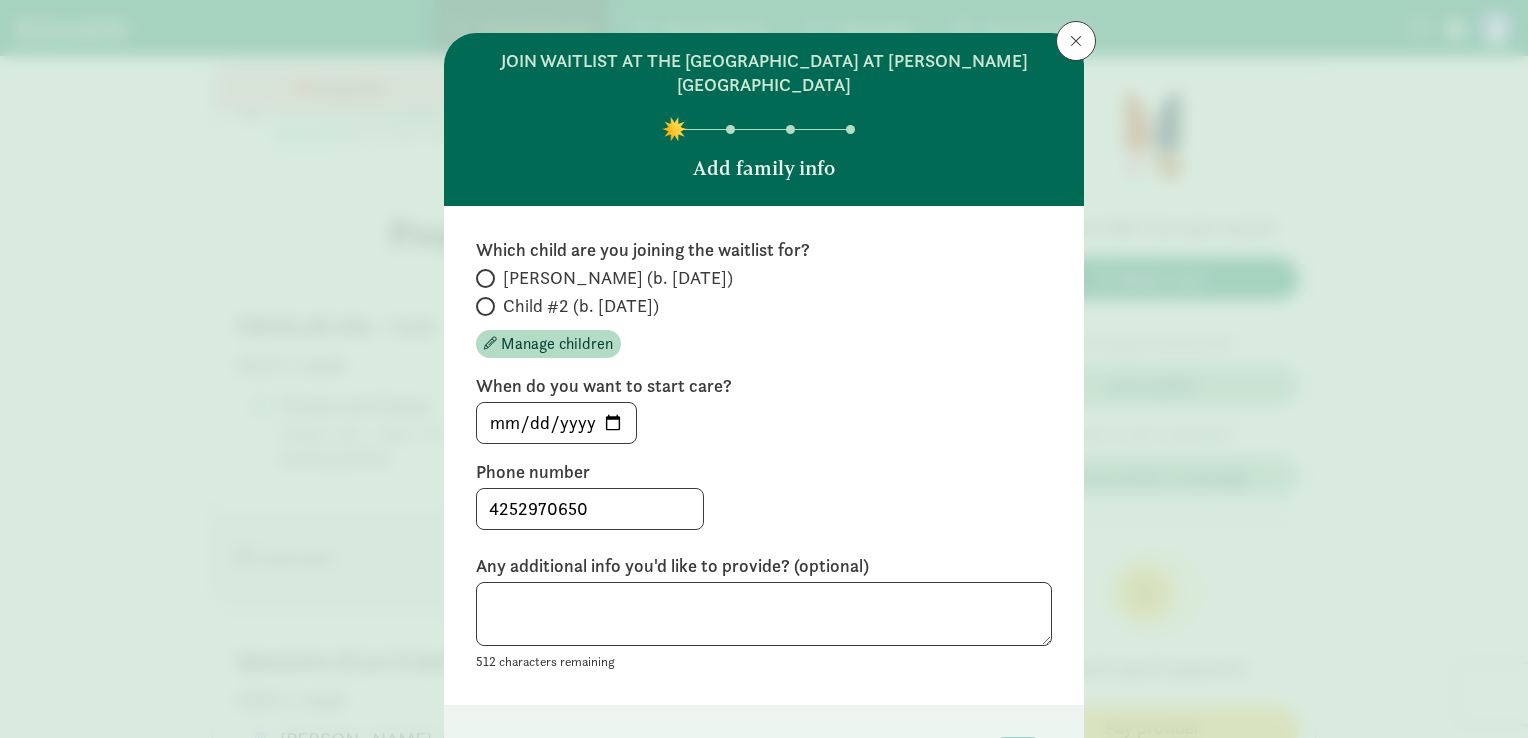 click on "Child #2 (b. [DATE])" 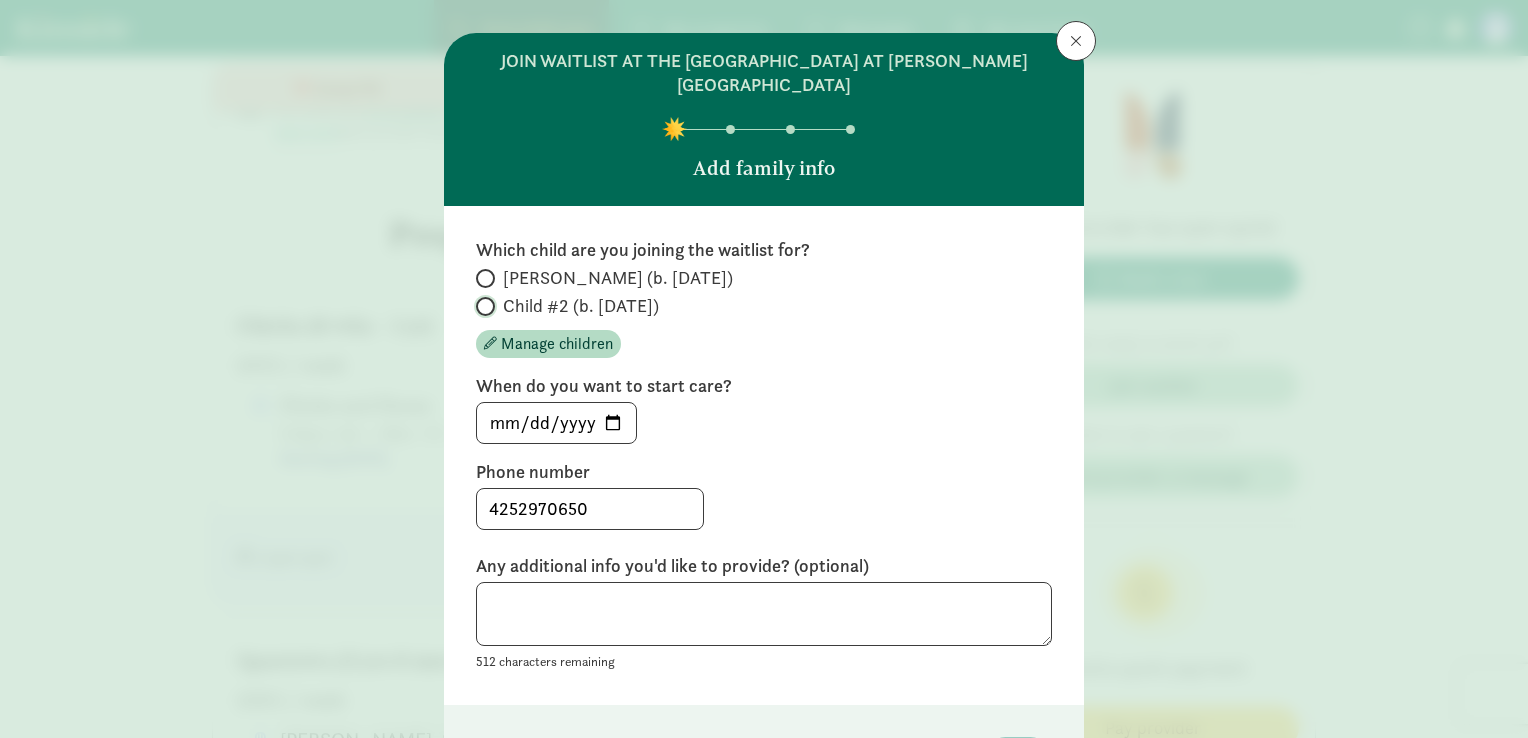 click on "Child #2 (b. [DATE])" at bounding box center [482, 306] 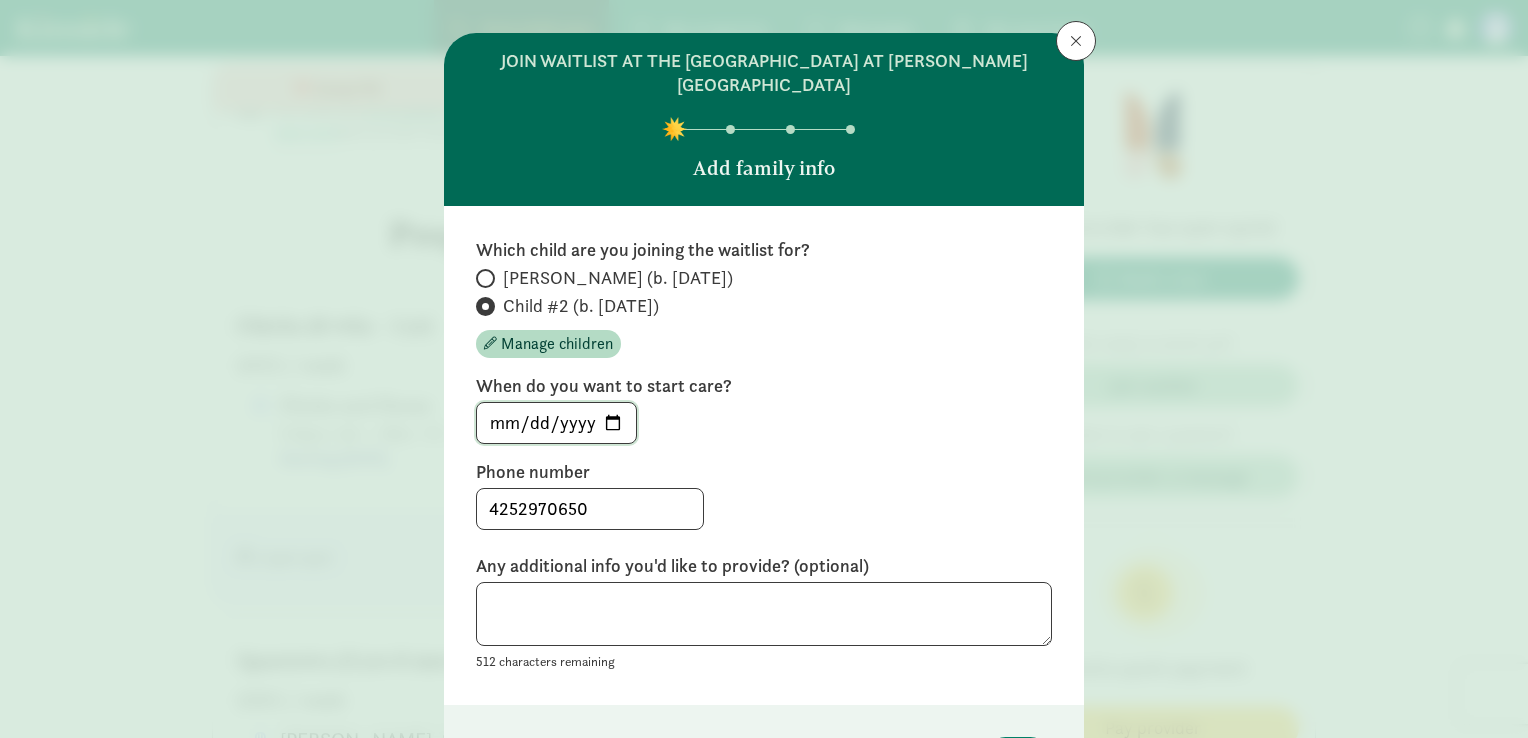 click on "[DATE]" 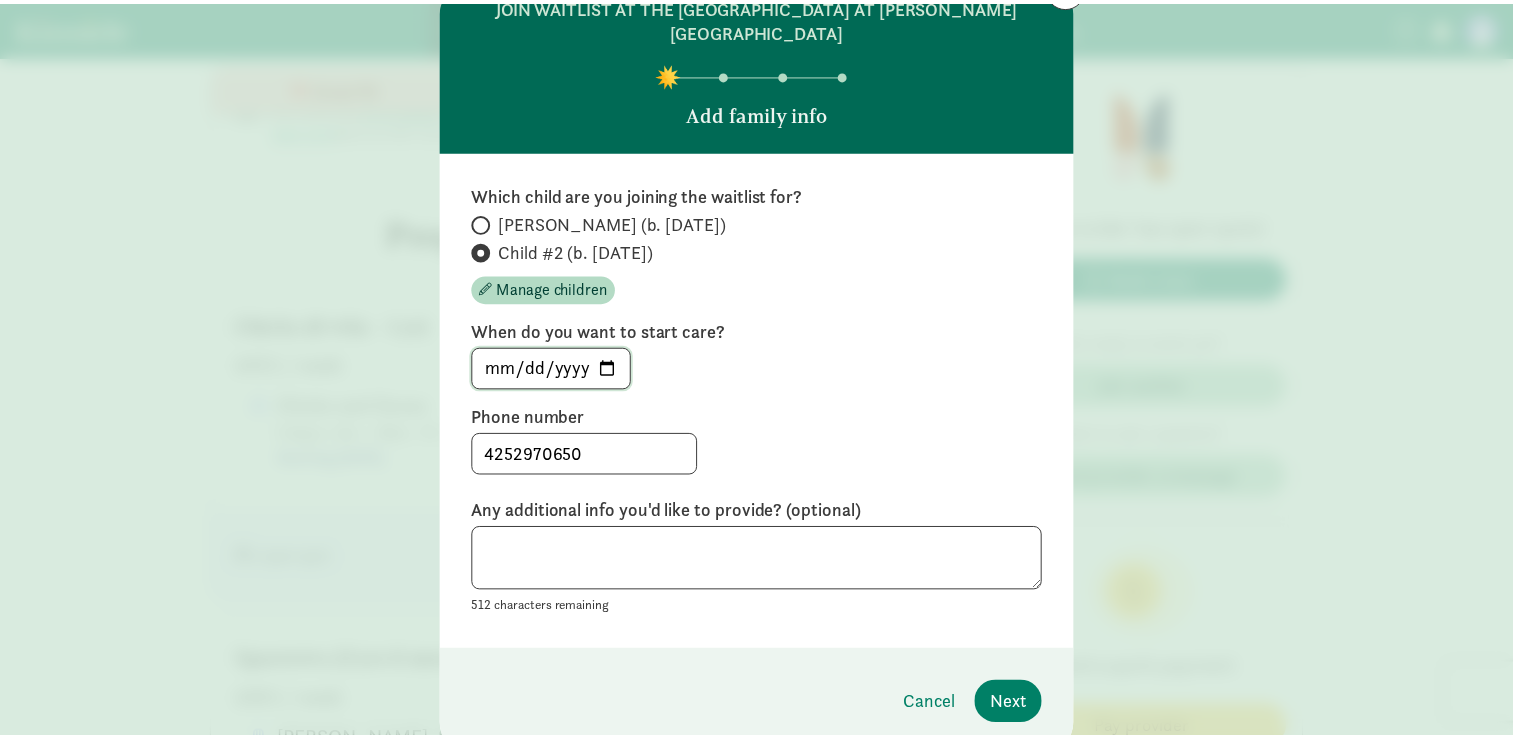 scroll, scrollTop: 96, scrollLeft: 0, axis: vertical 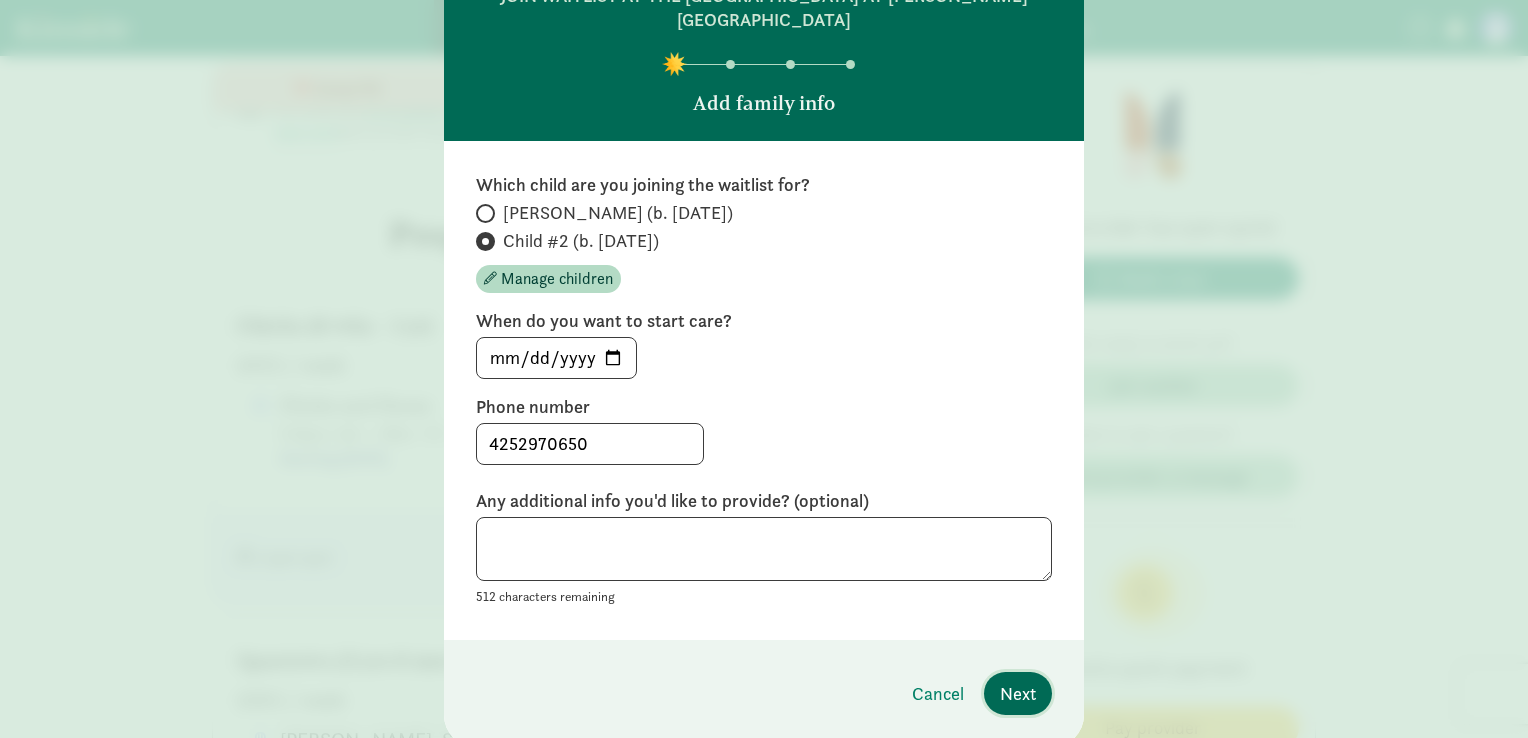 click on "Next" at bounding box center (1018, 693) 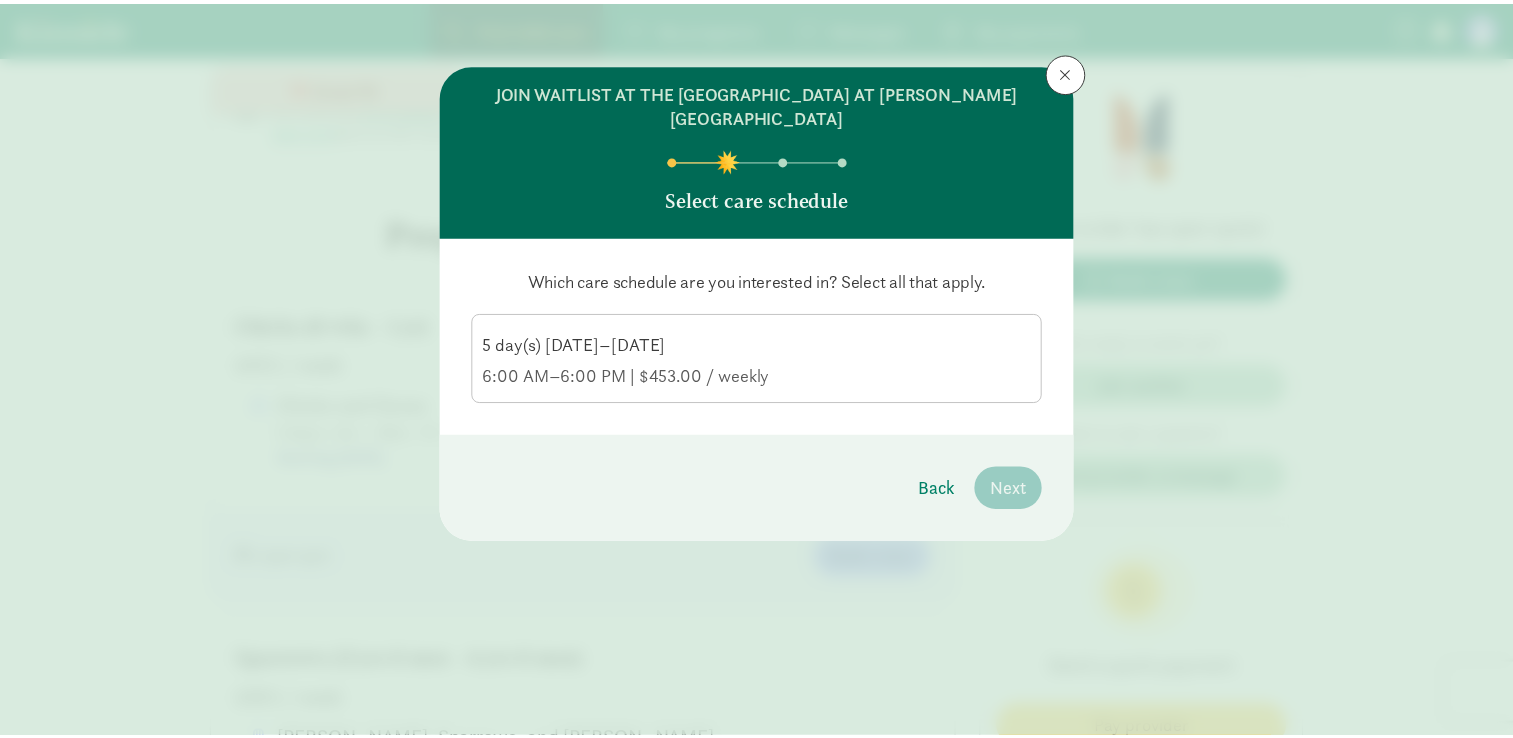 scroll, scrollTop: 0, scrollLeft: 0, axis: both 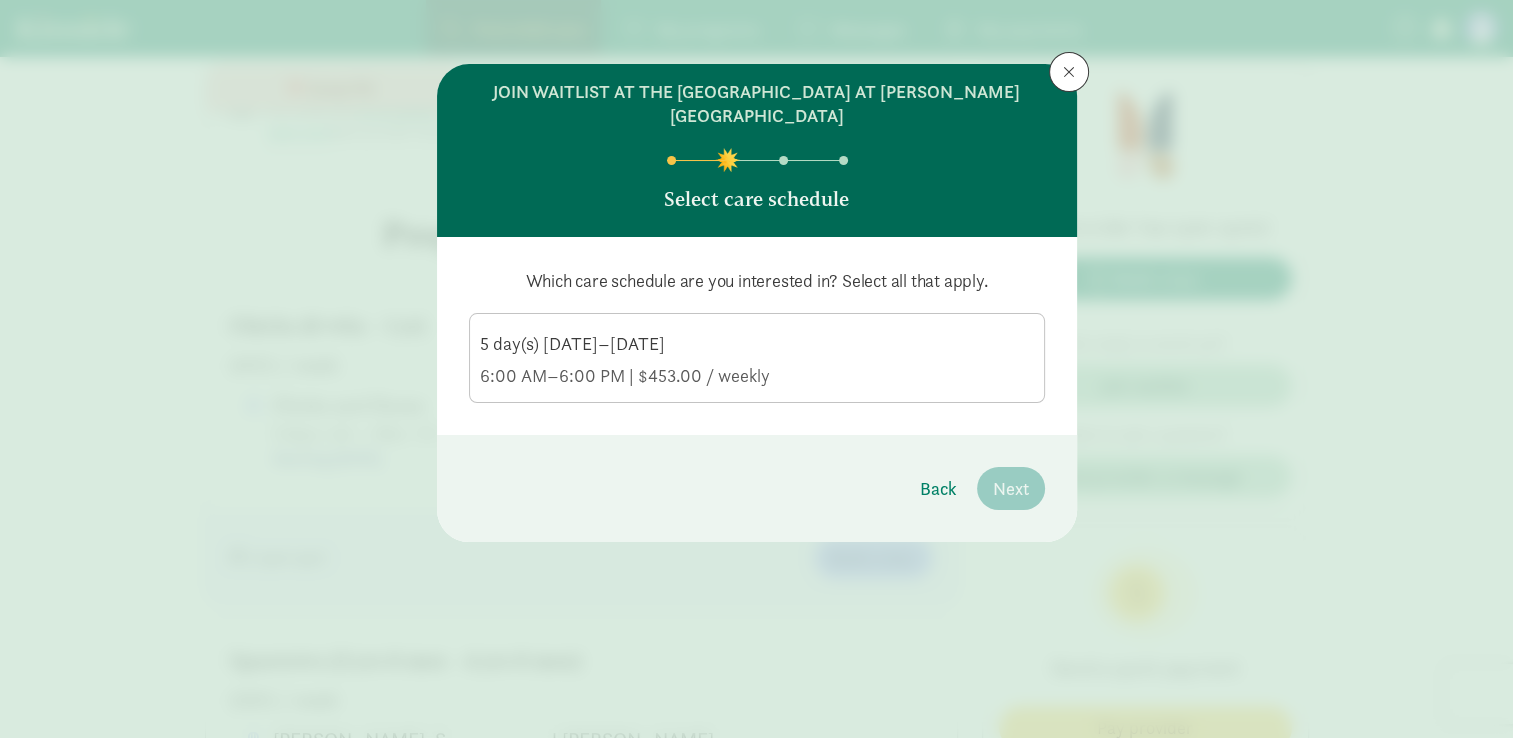 click on "6:00 AM–6:00 PM | $453.00 / weekly" 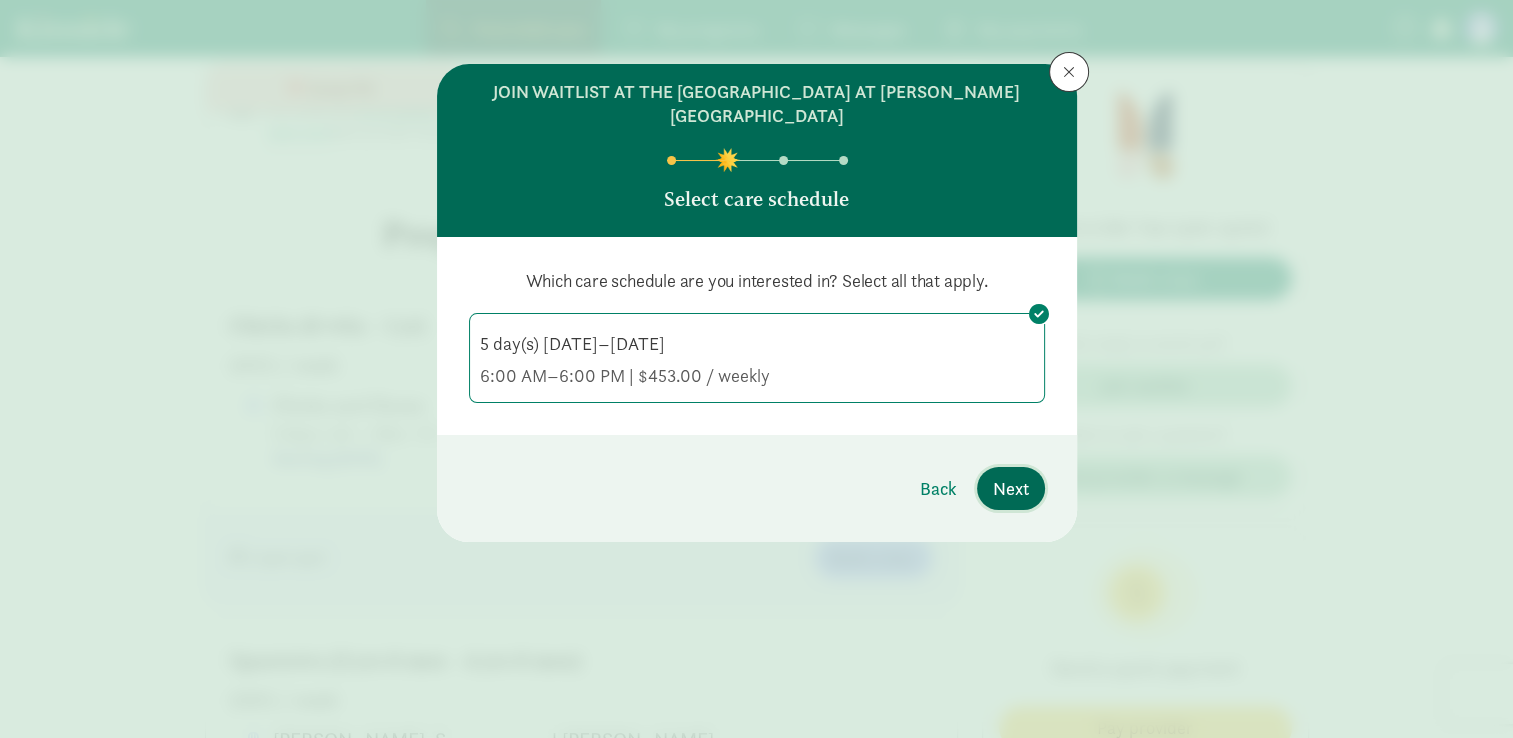 click on "Next" at bounding box center [1011, 488] 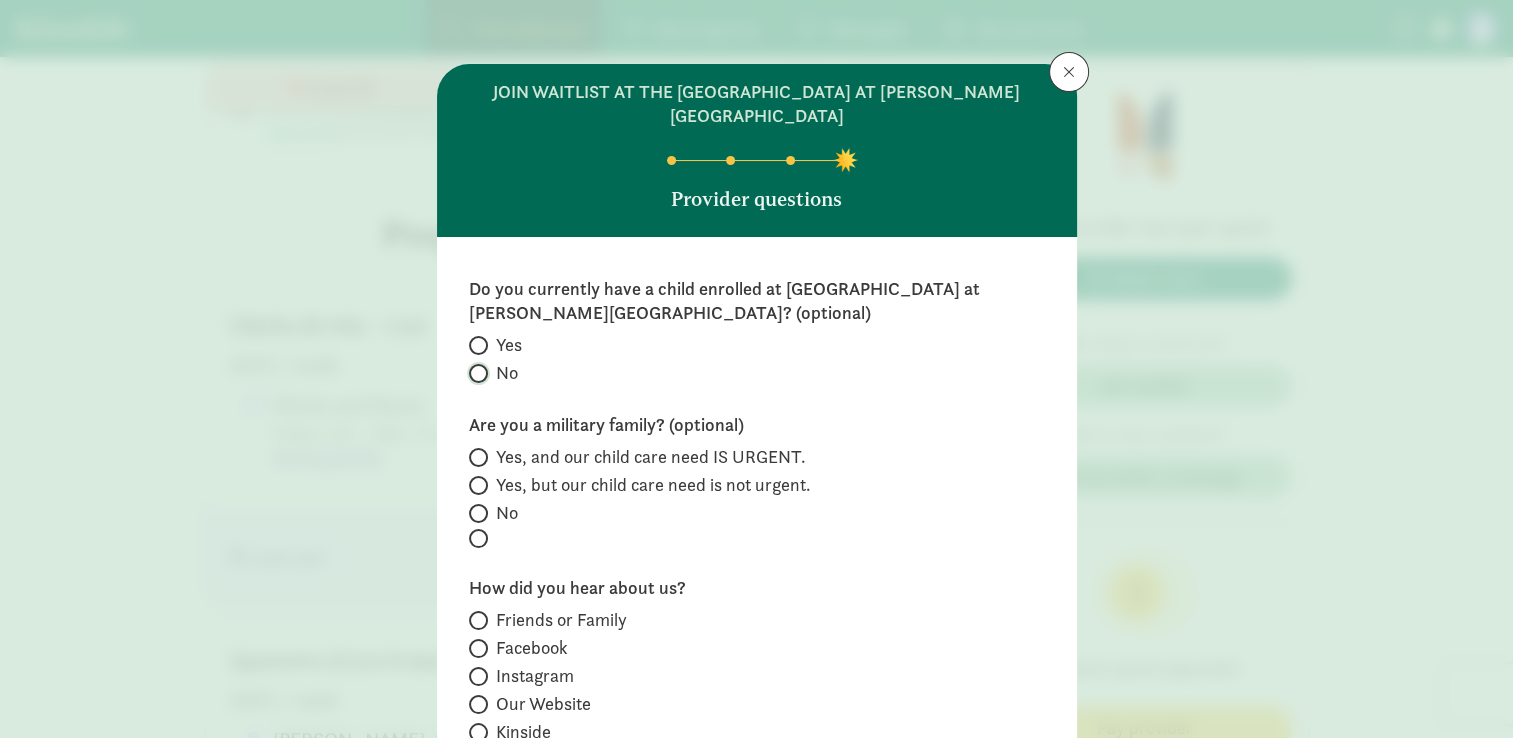 click on "No" at bounding box center [475, 373] 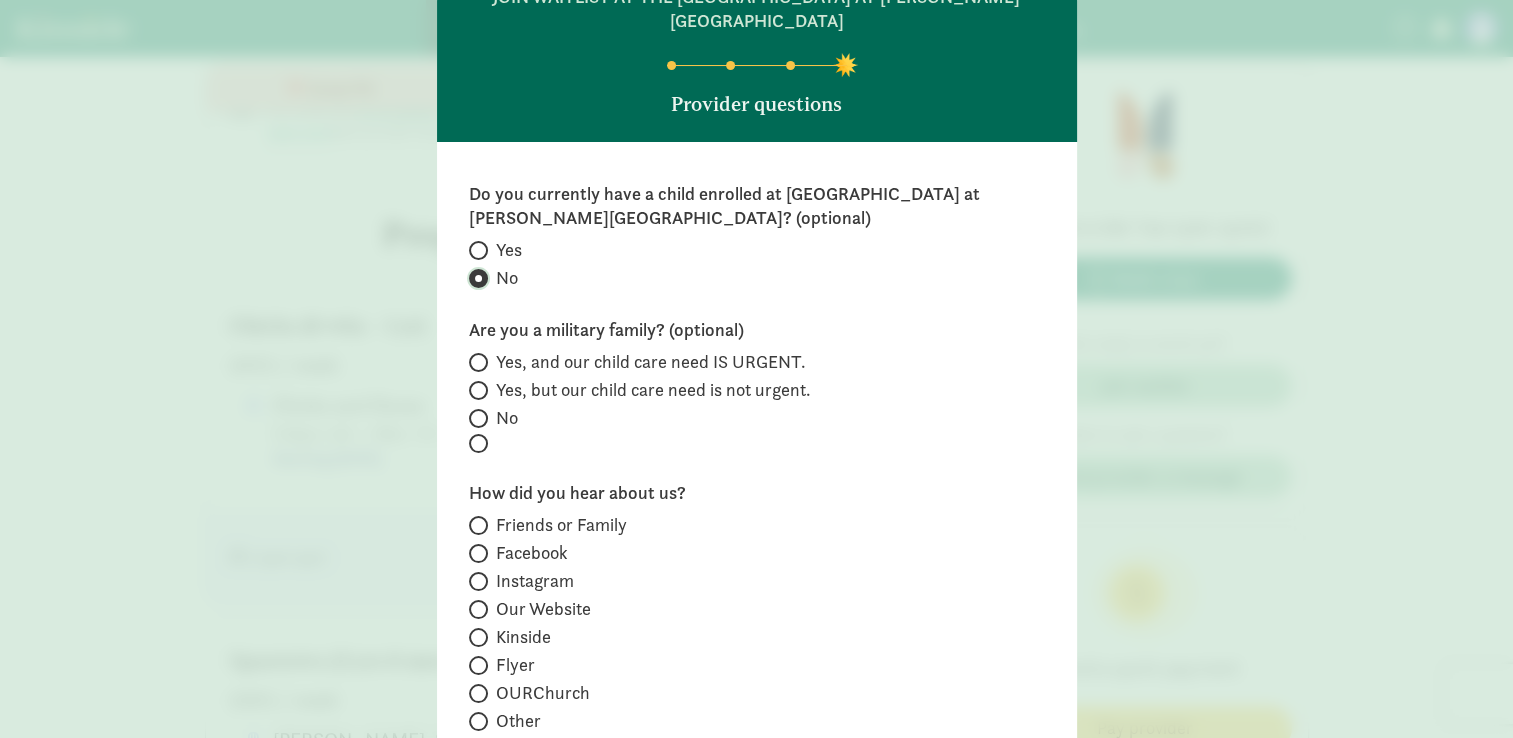scroll, scrollTop: 107, scrollLeft: 0, axis: vertical 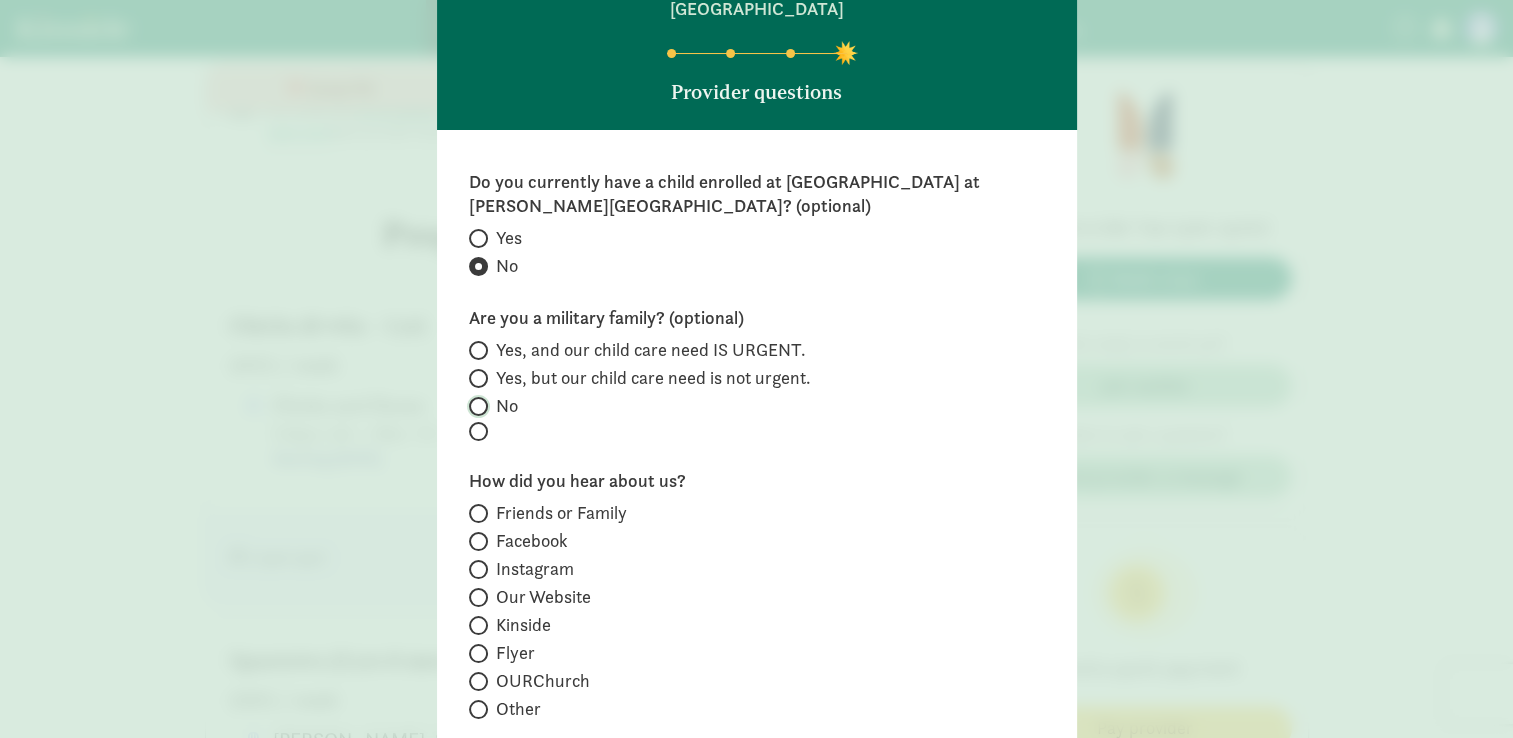 click on "No" at bounding box center (475, 406) 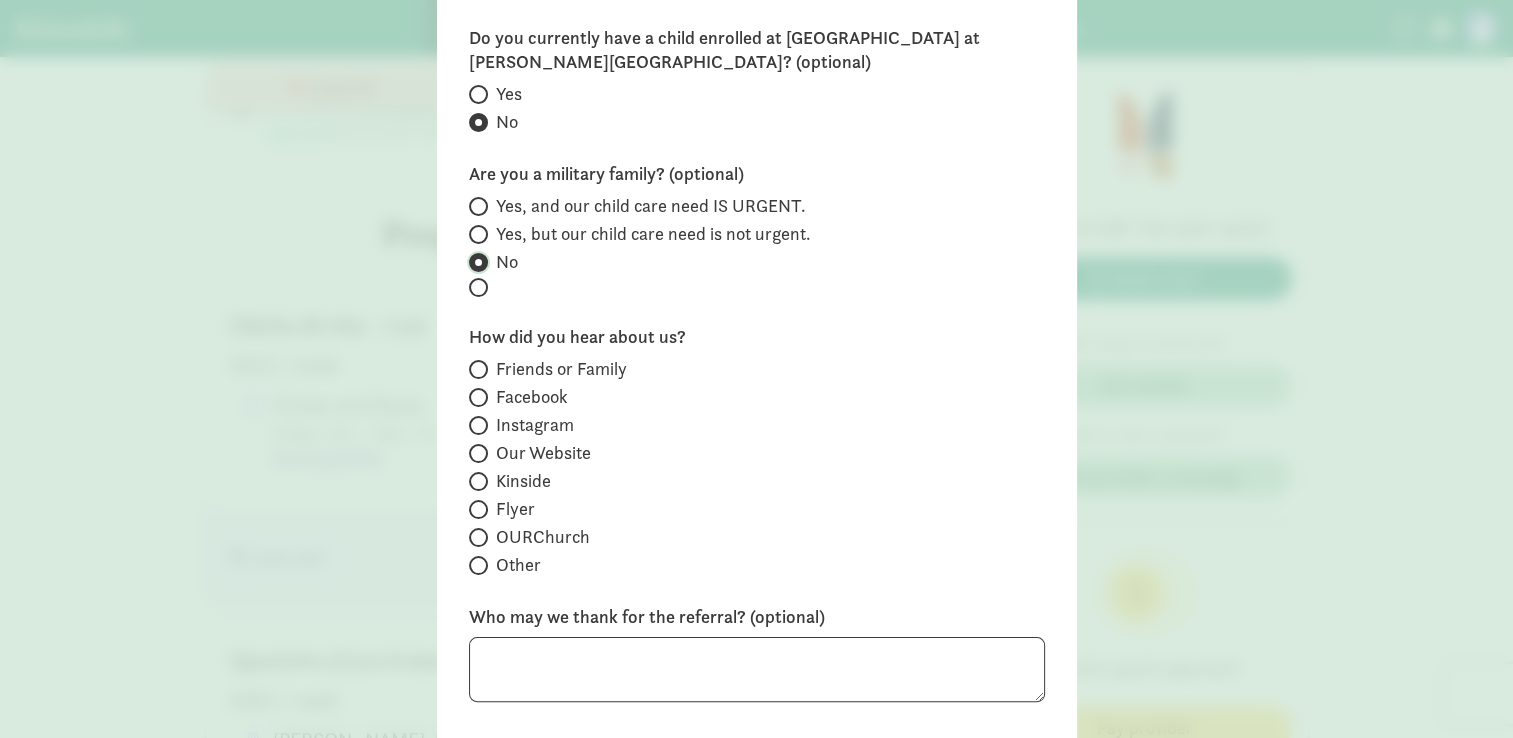 scroll, scrollTop: 264, scrollLeft: 0, axis: vertical 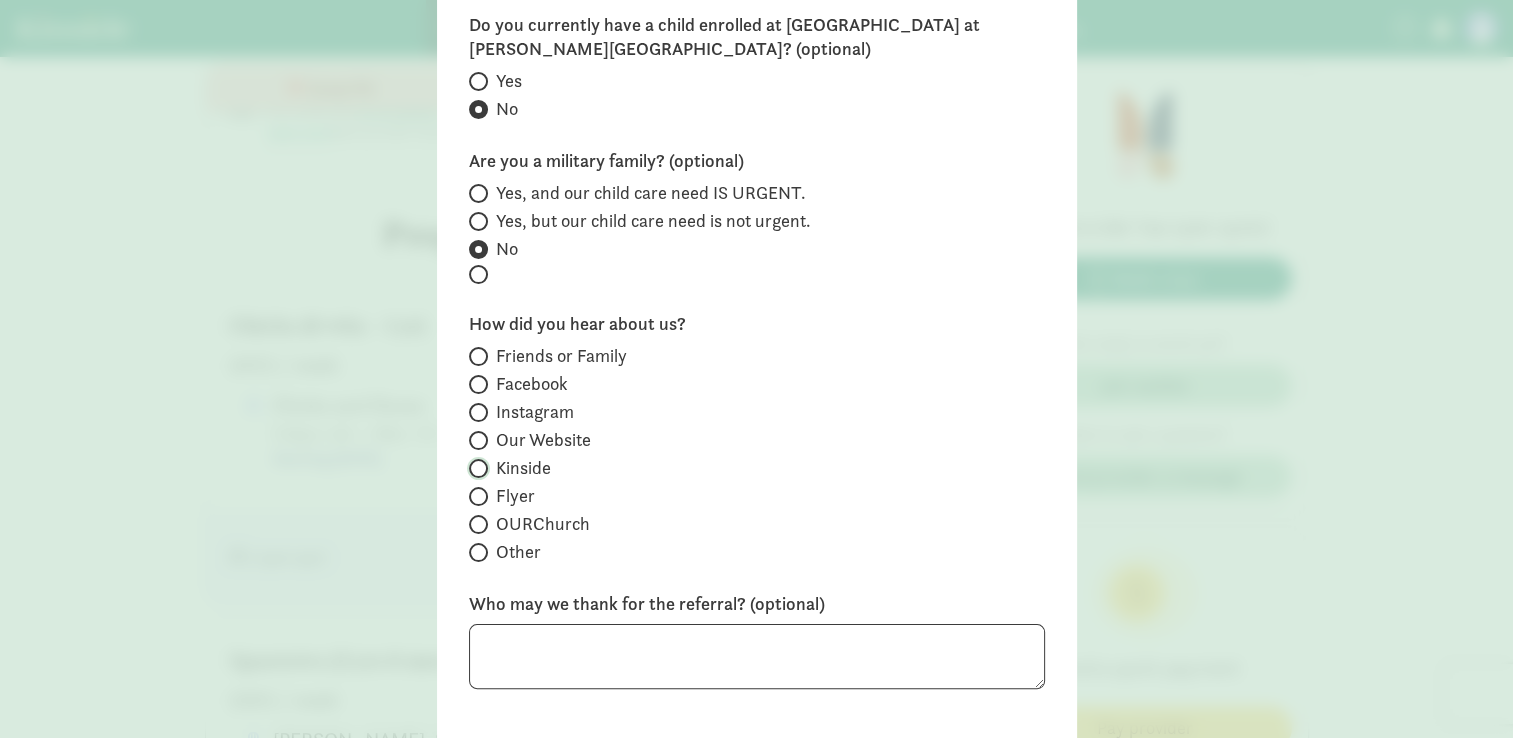 click on "Kinside" at bounding box center (475, 468) 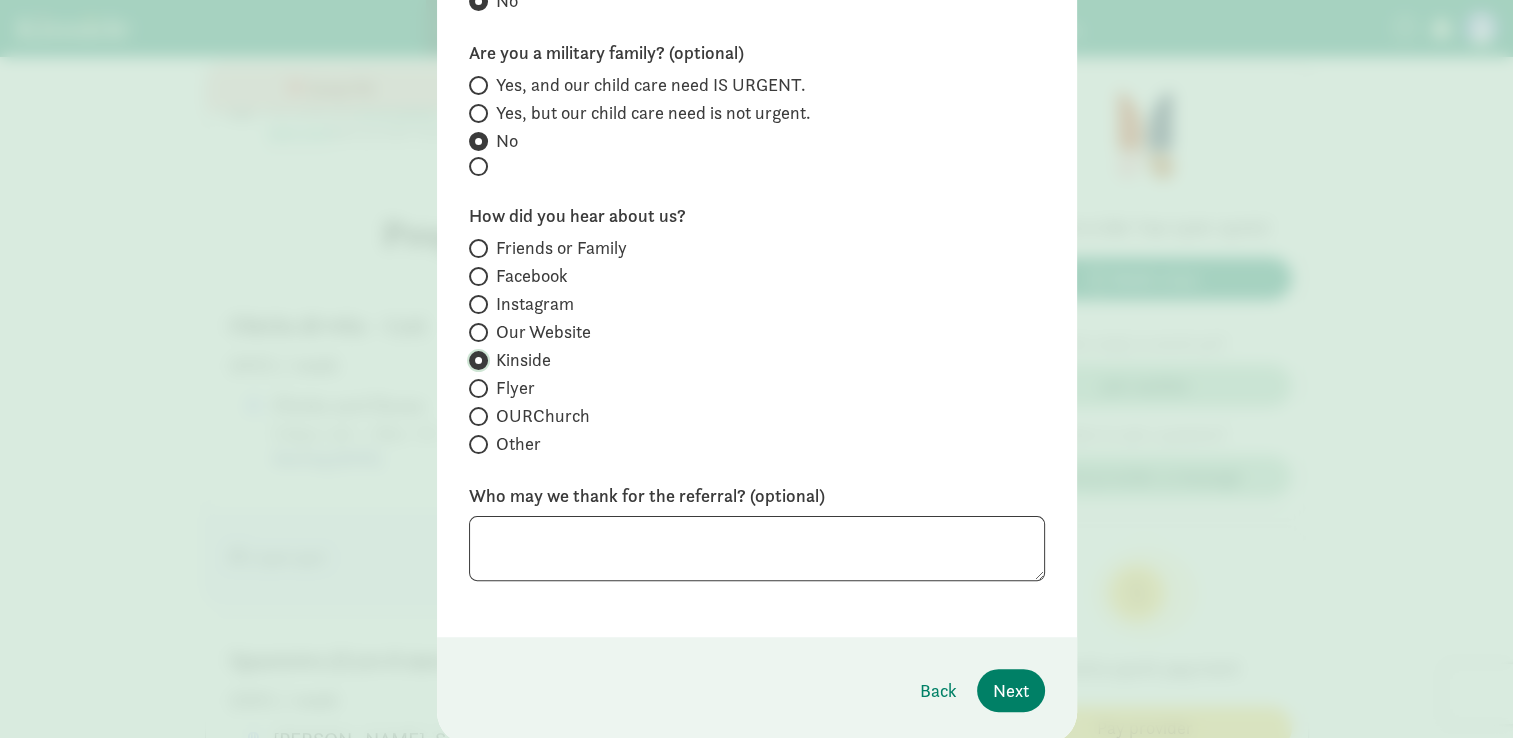 scroll, scrollTop: 384, scrollLeft: 0, axis: vertical 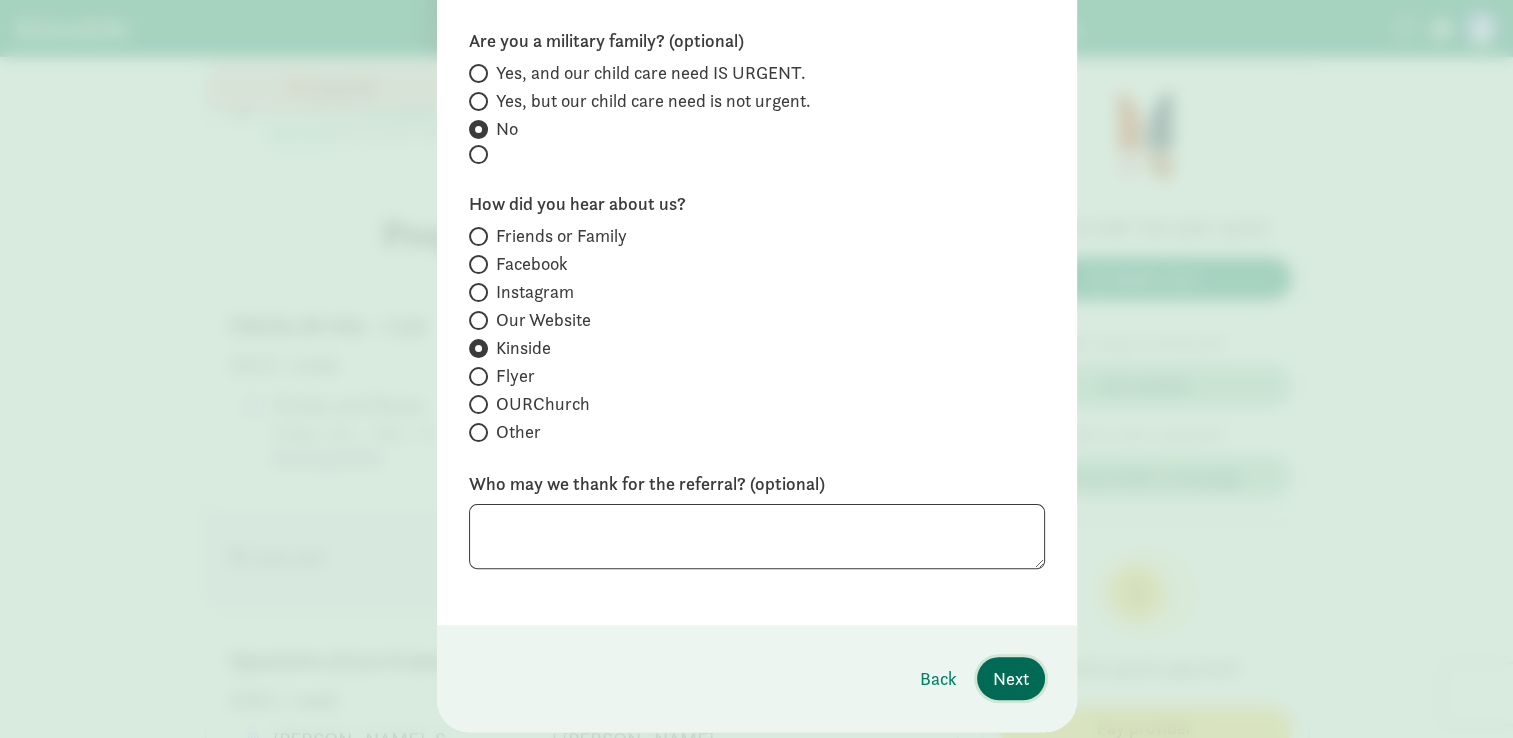 click on "Next" at bounding box center (1011, 678) 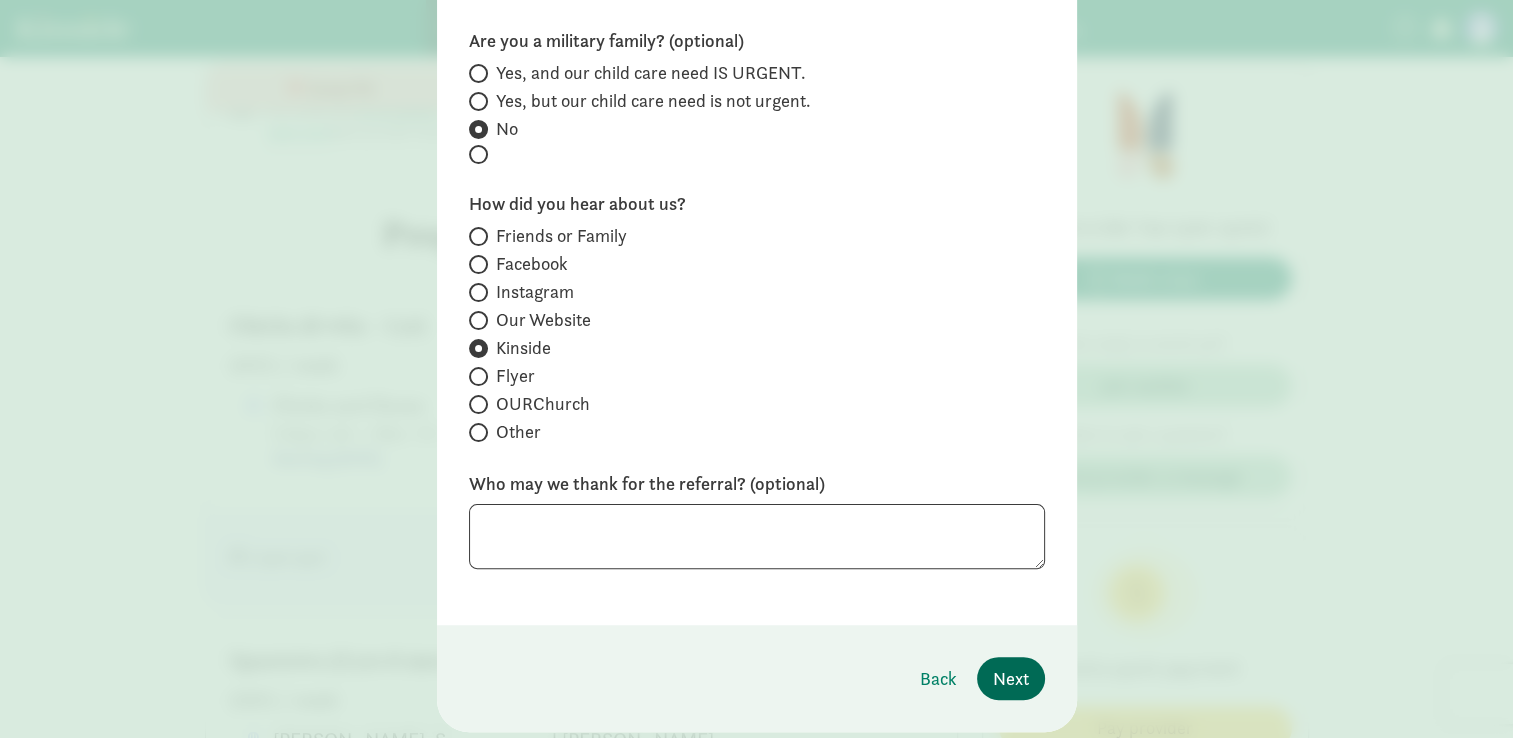 scroll, scrollTop: 0, scrollLeft: 0, axis: both 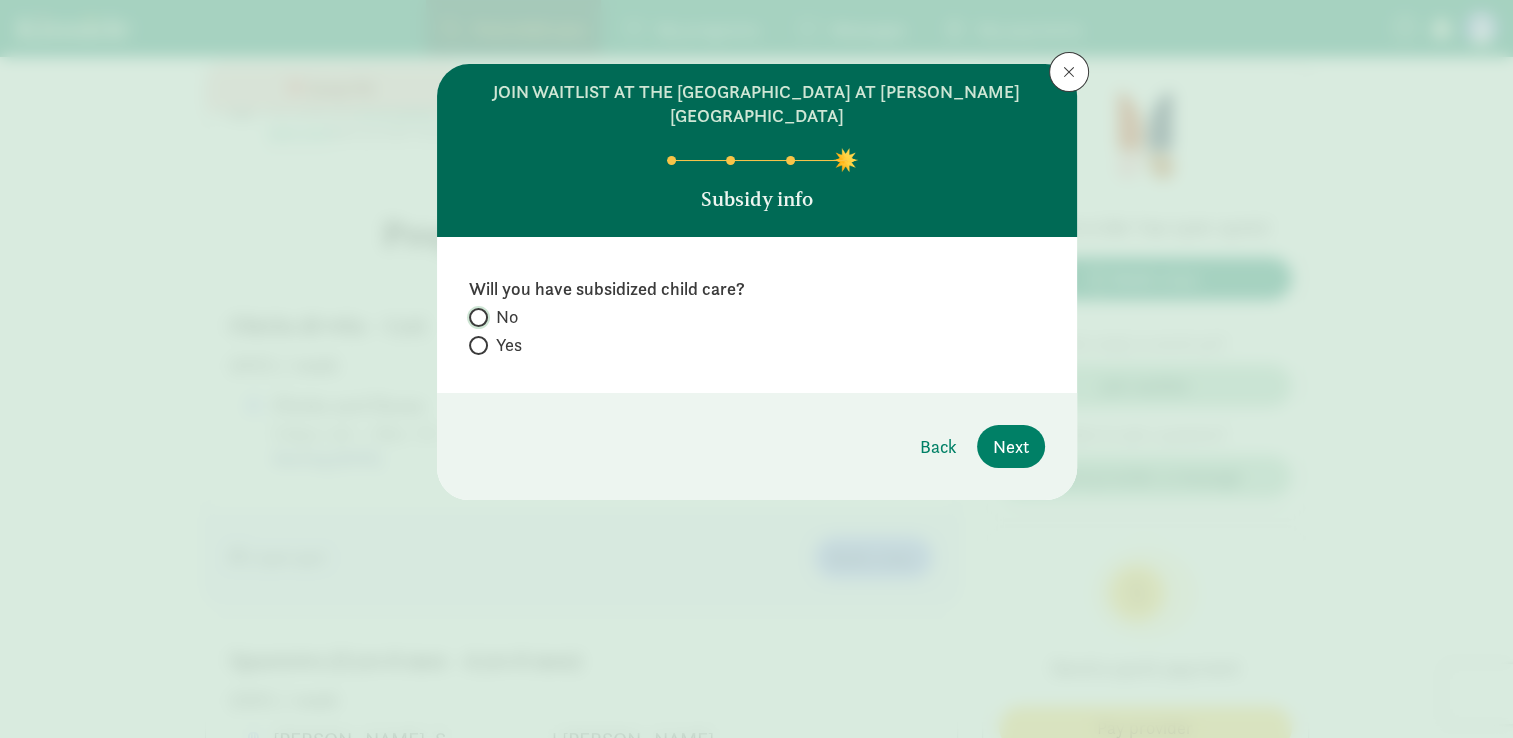 click on "No" at bounding box center [475, 317] 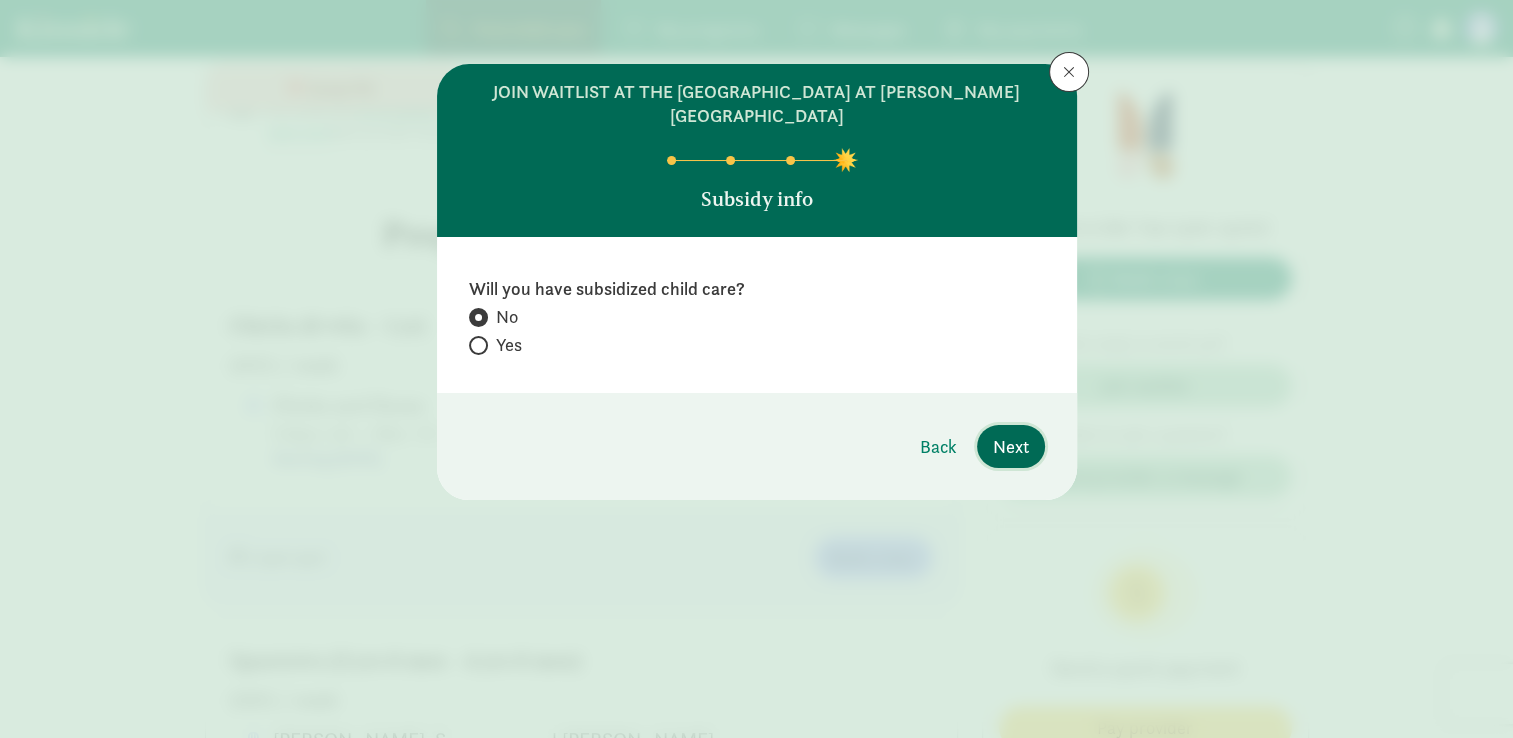 click on "Next" at bounding box center [1011, 446] 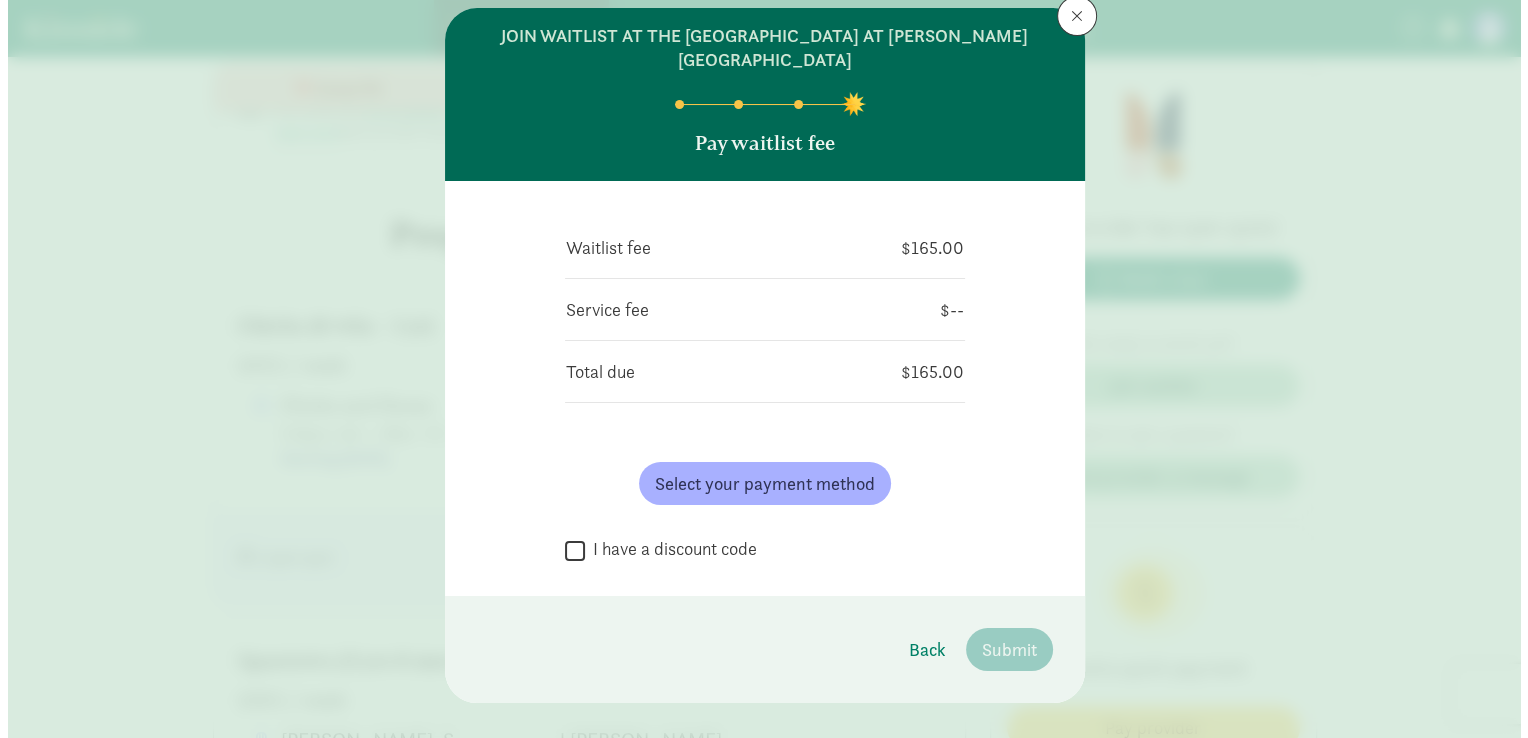 scroll, scrollTop: 60, scrollLeft: 0, axis: vertical 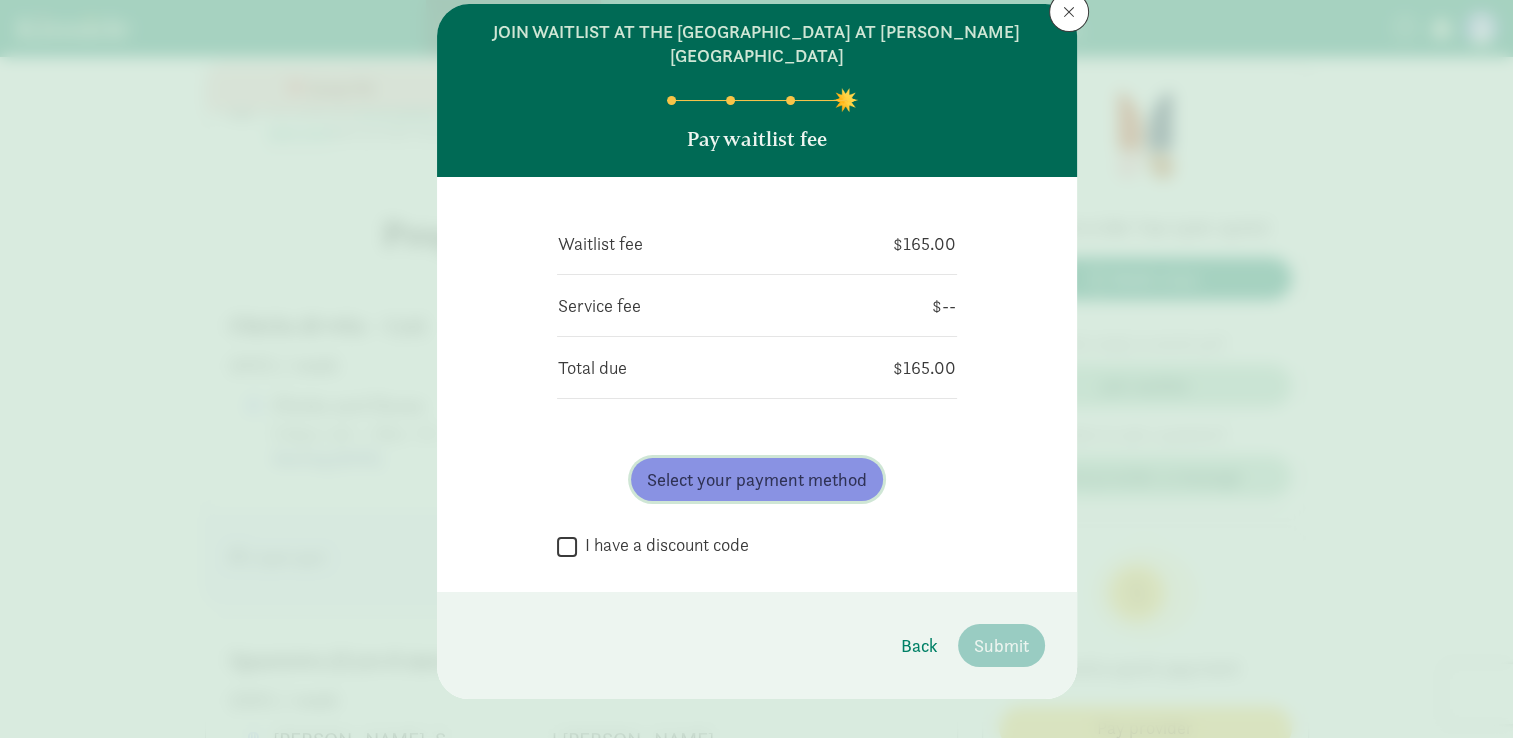 click on "Select your payment method" at bounding box center [757, 479] 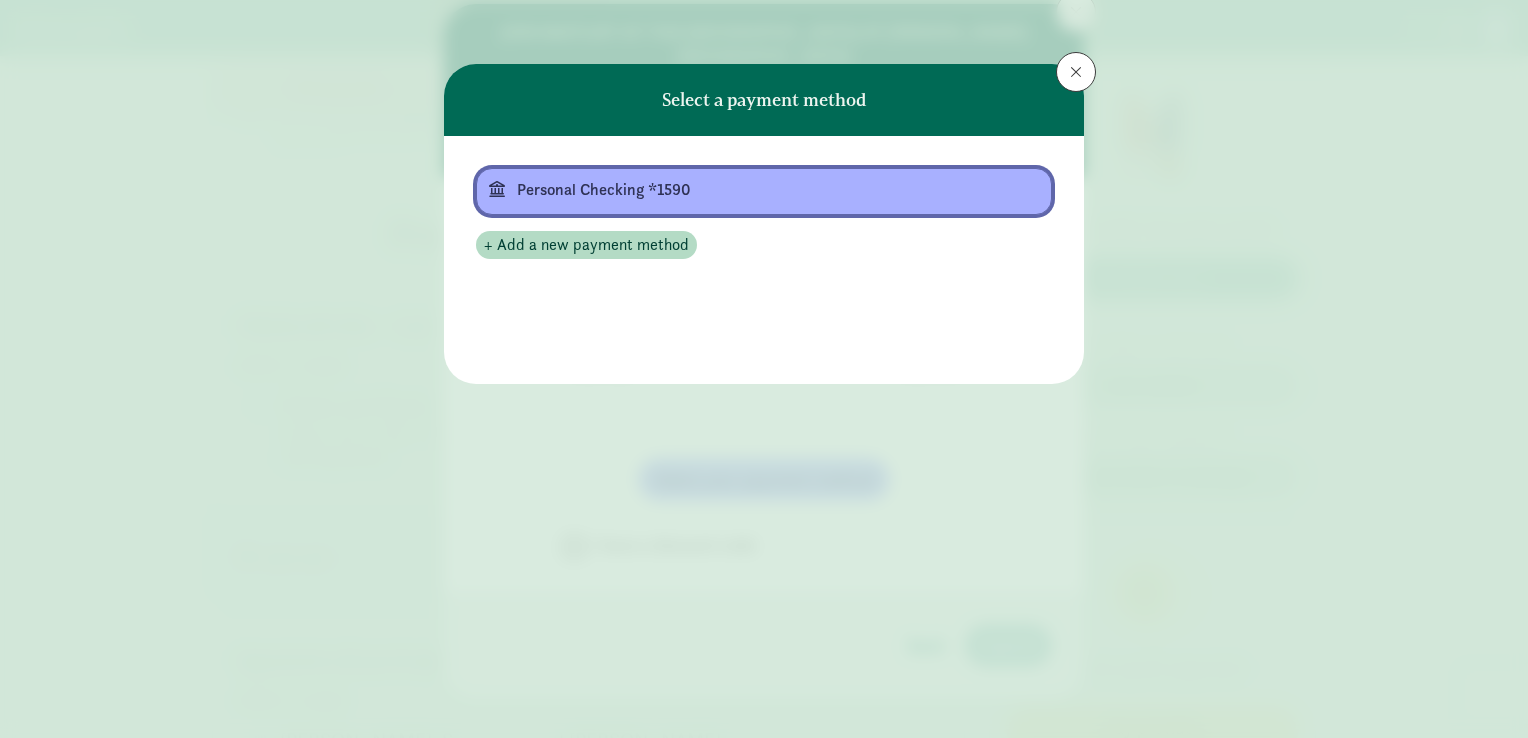 click on "Personal Checking  *1590" at bounding box center (762, 190) 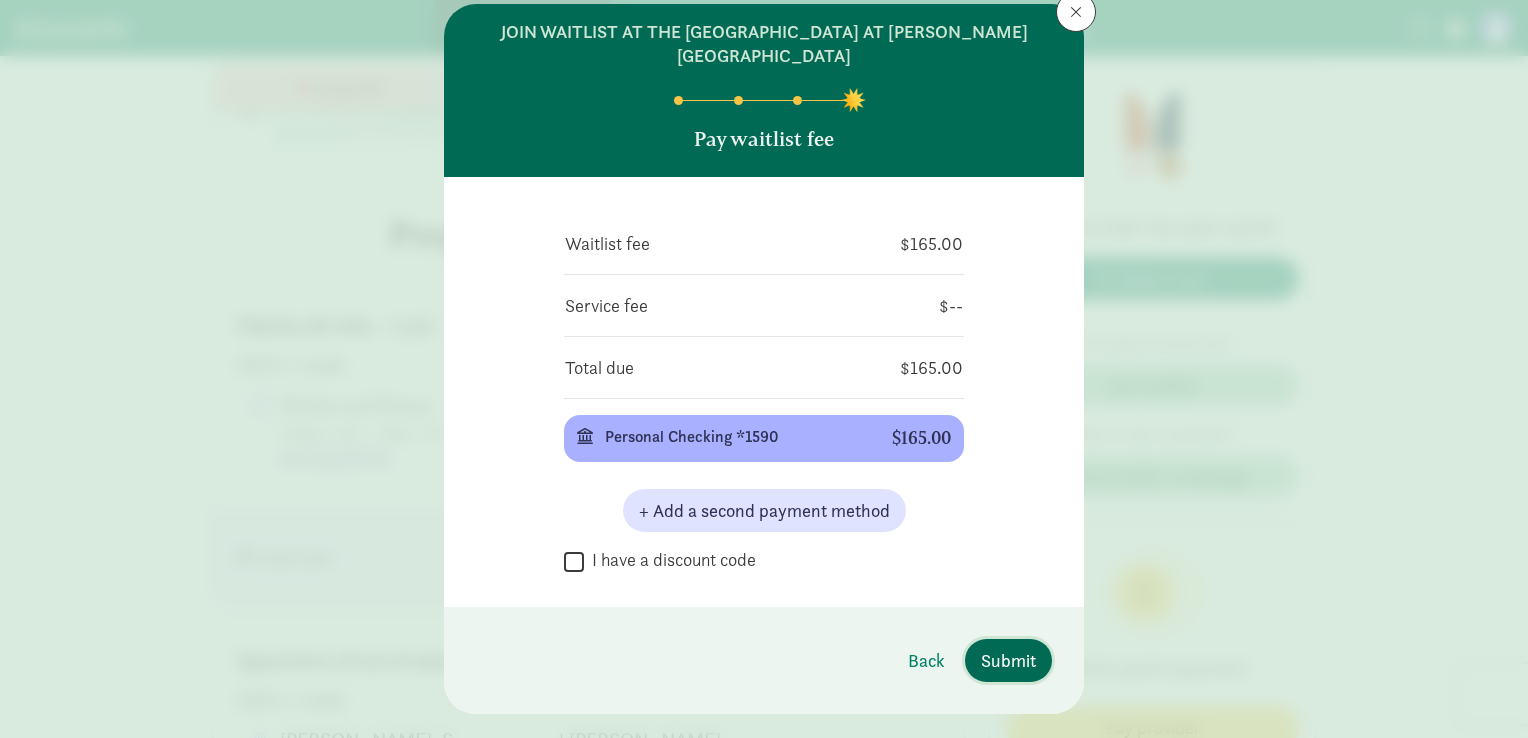 click on "Submit" at bounding box center [1008, 660] 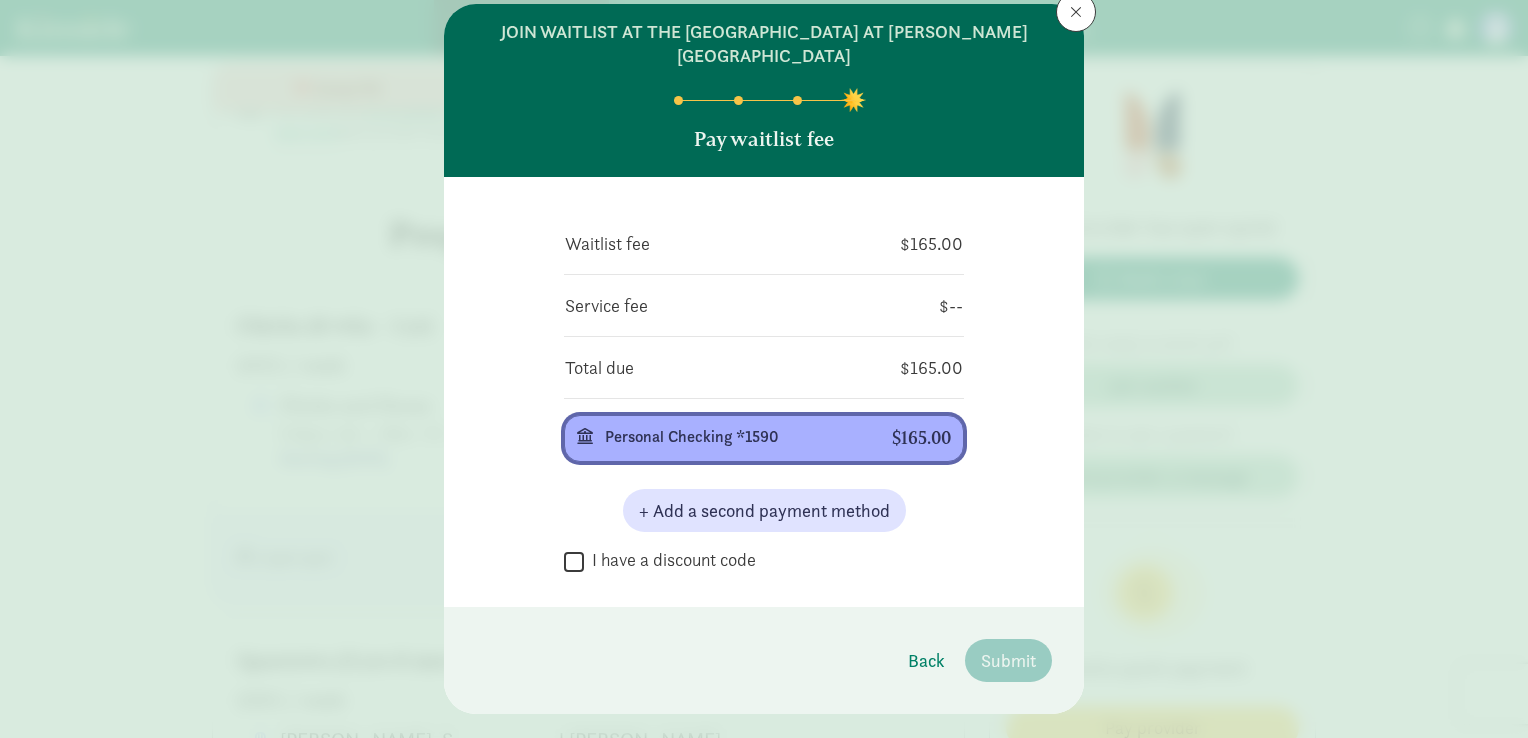 click on "Personal Checking  *1590" at bounding box center (732, 437) 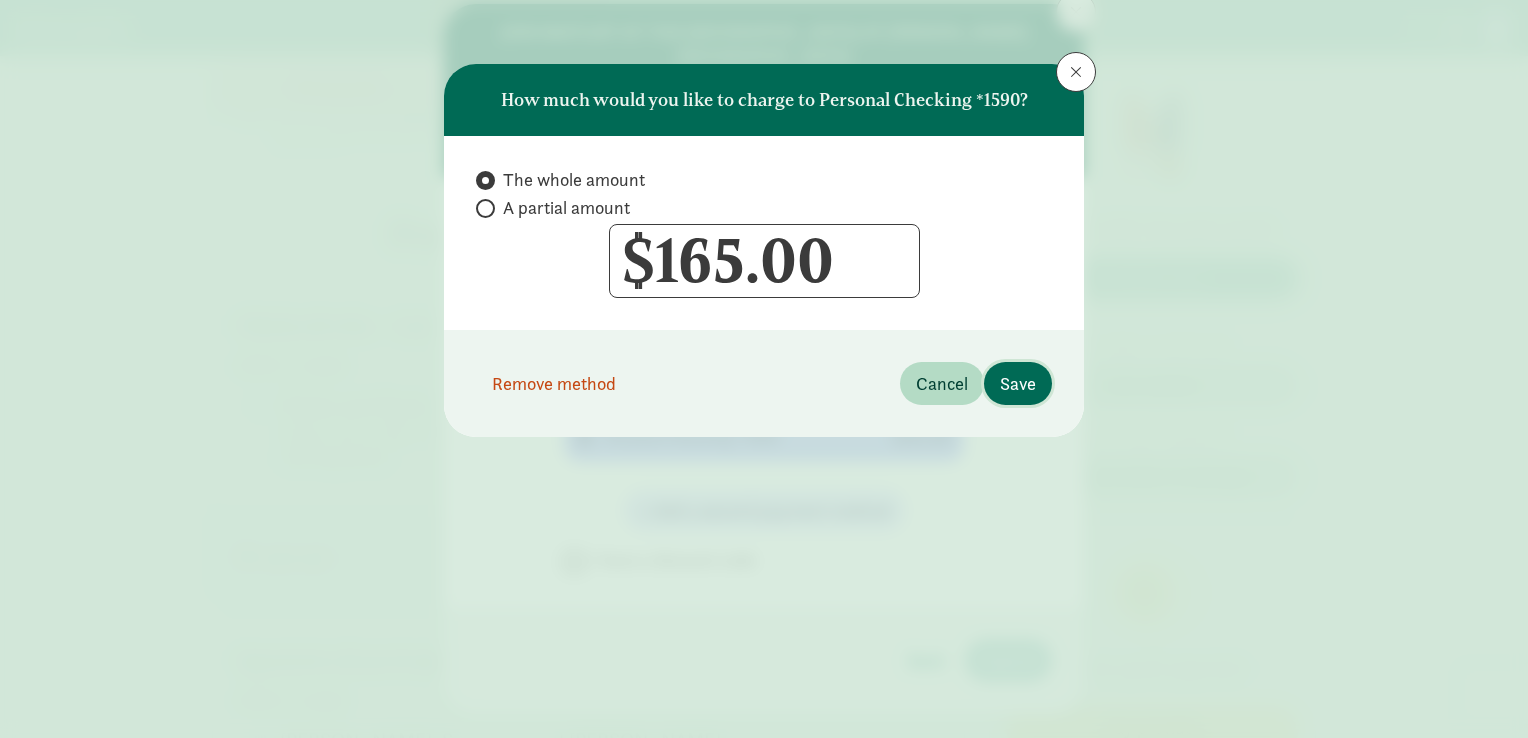 click on "Save" at bounding box center (1018, 383) 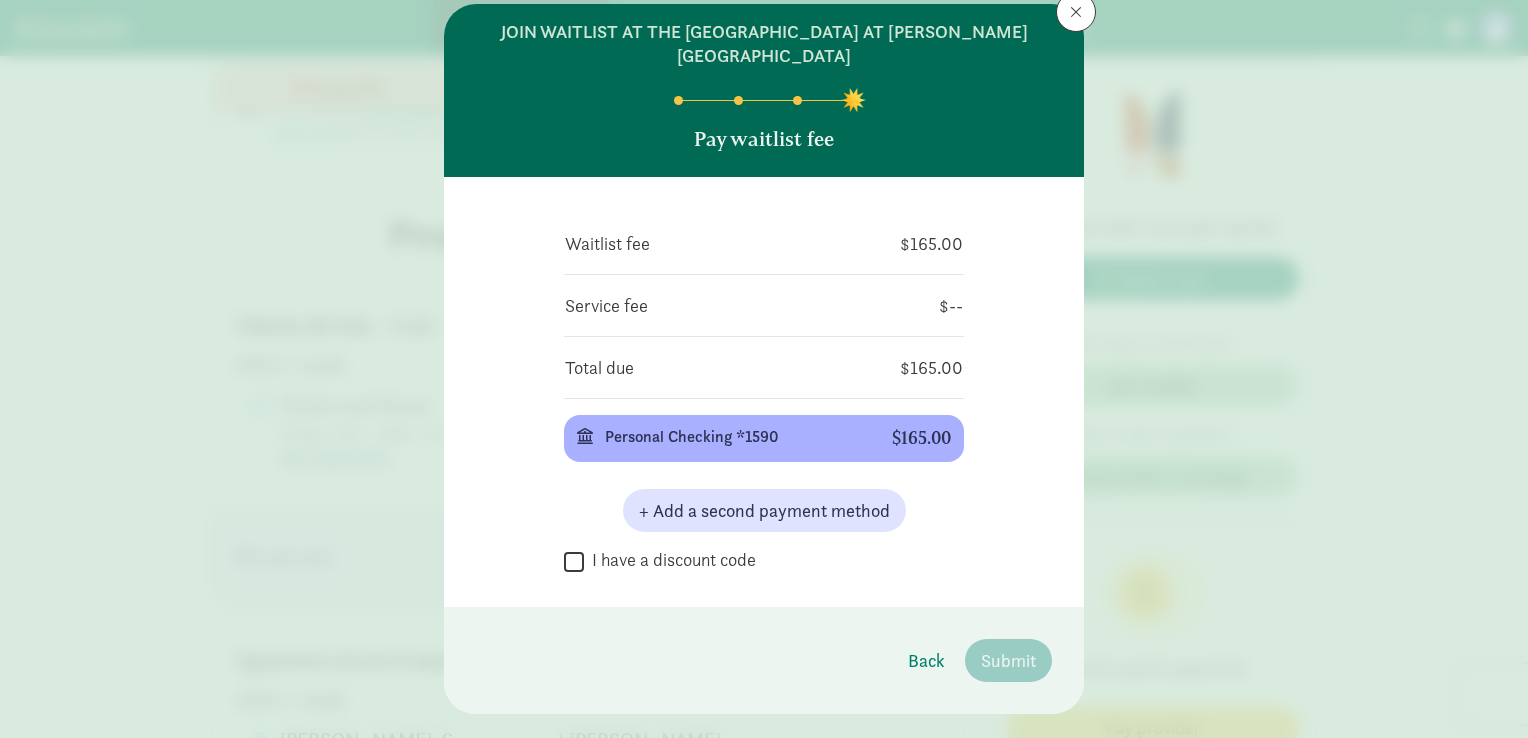 click on "I have a discount code" at bounding box center [670, 560] 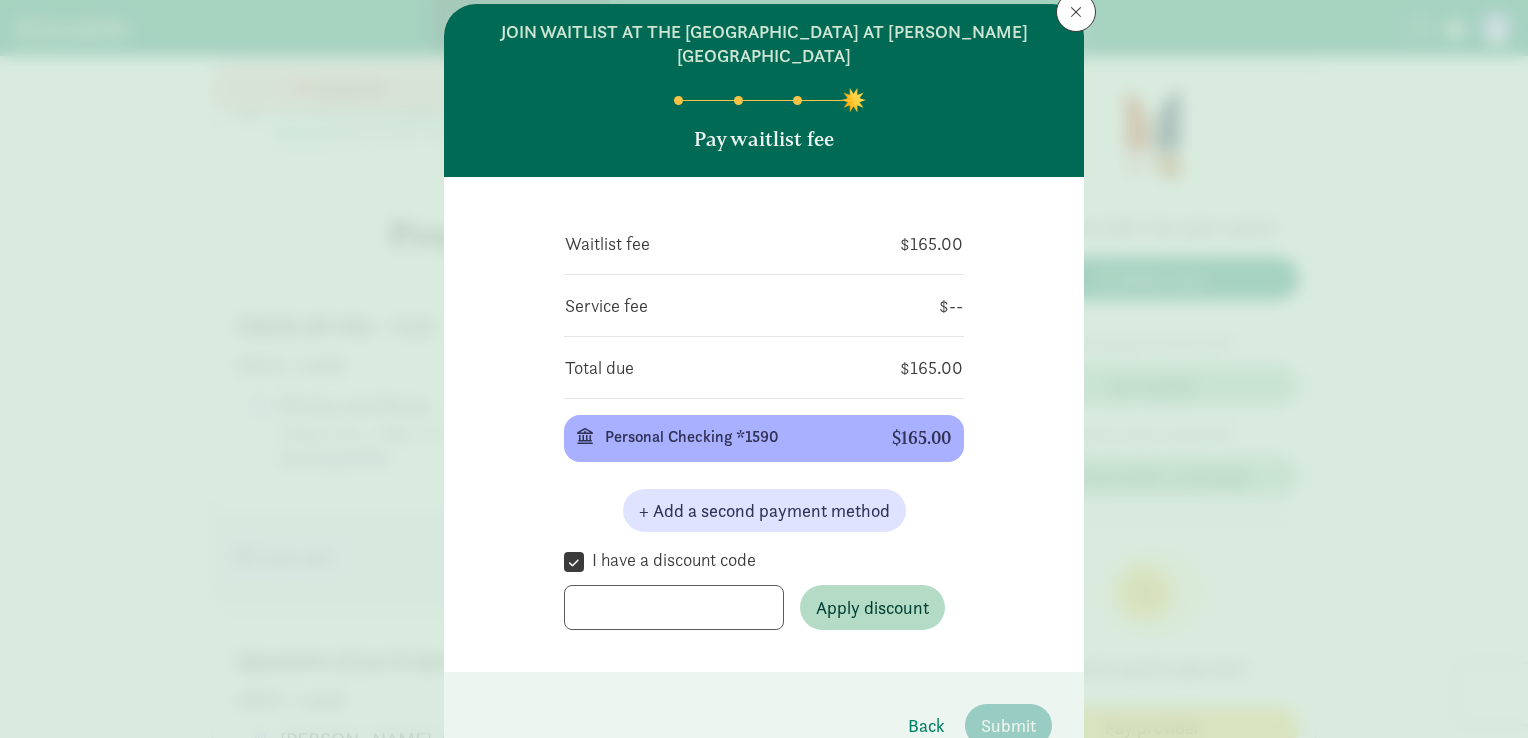 click on "I have a discount code" at bounding box center [670, 560] 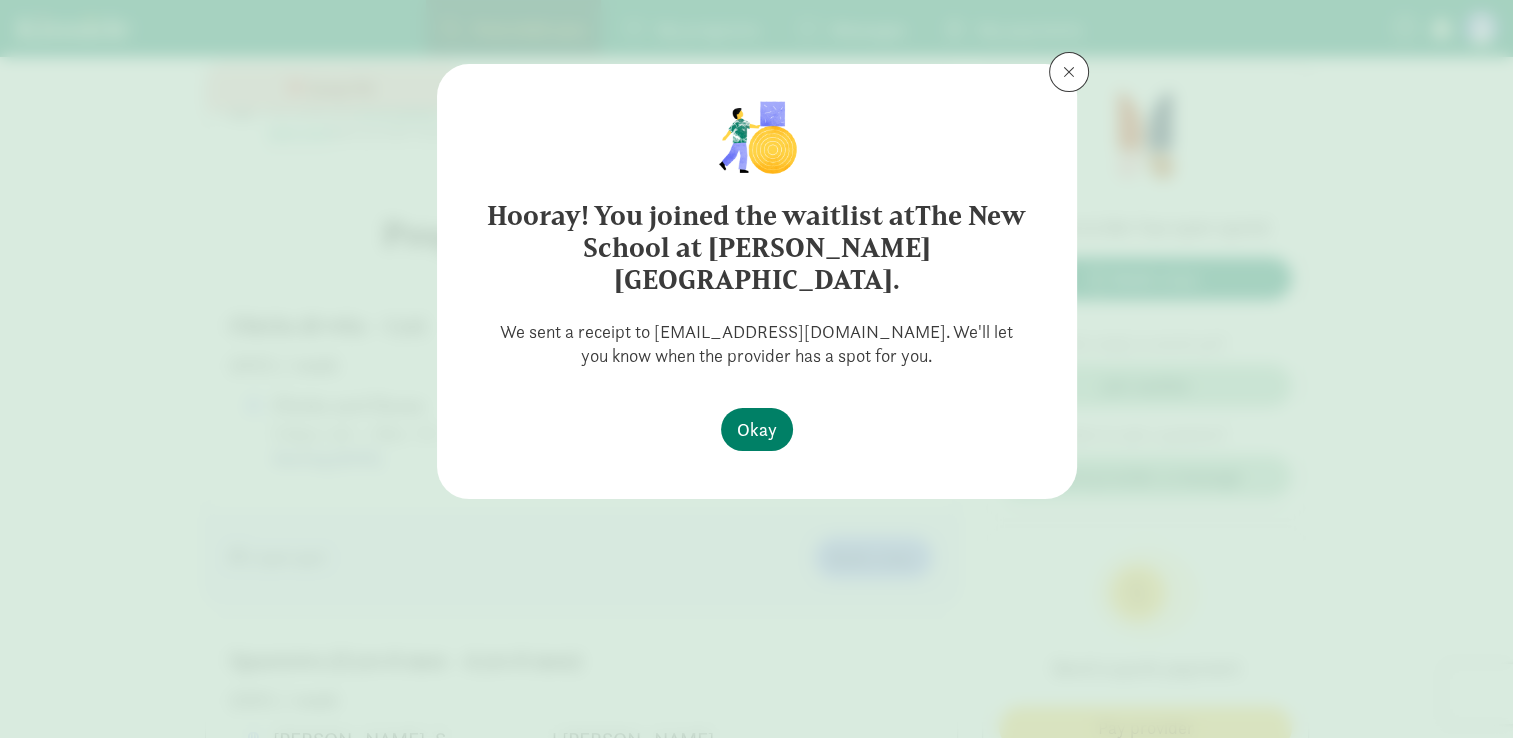 scroll, scrollTop: 0, scrollLeft: 0, axis: both 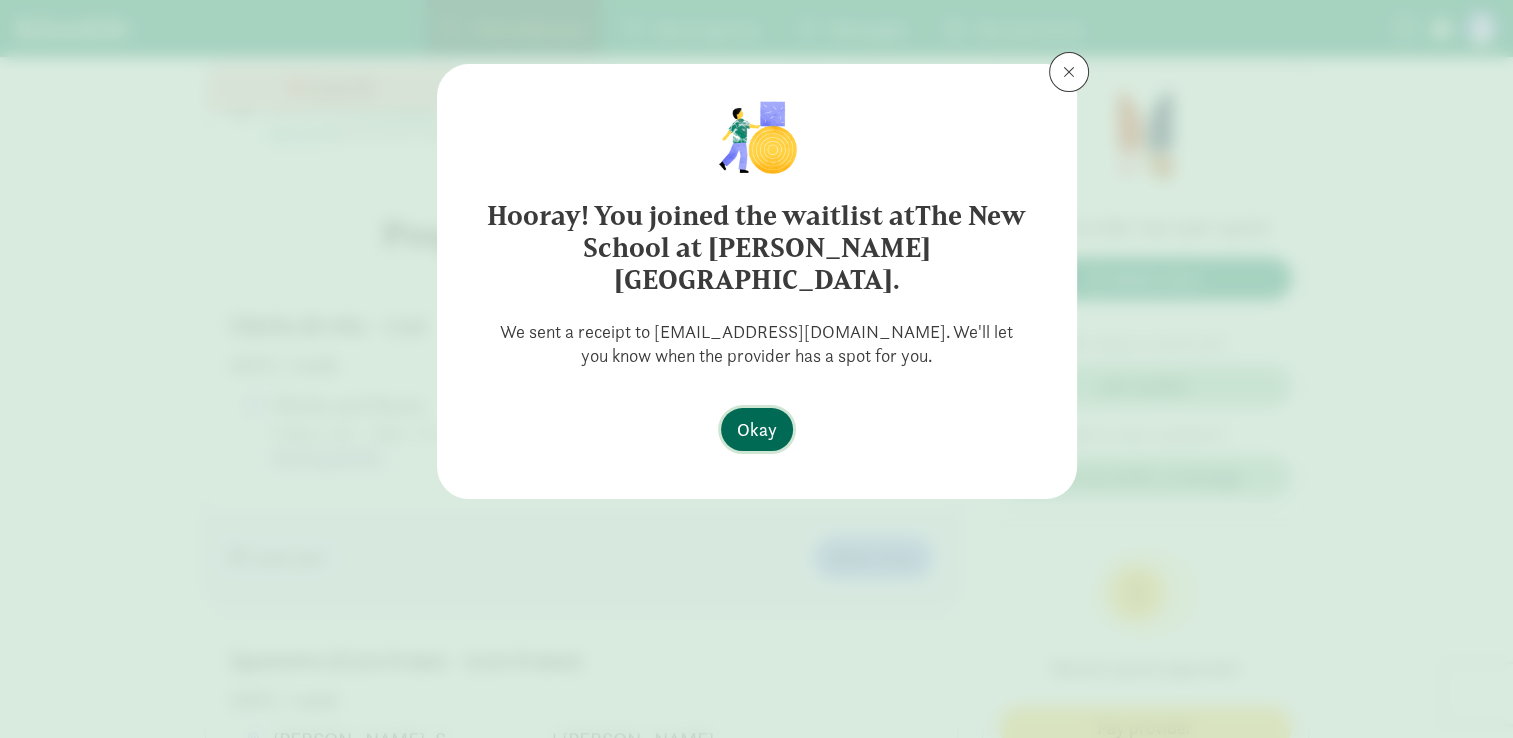 click on "Okay" at bounding box center [757, 429] 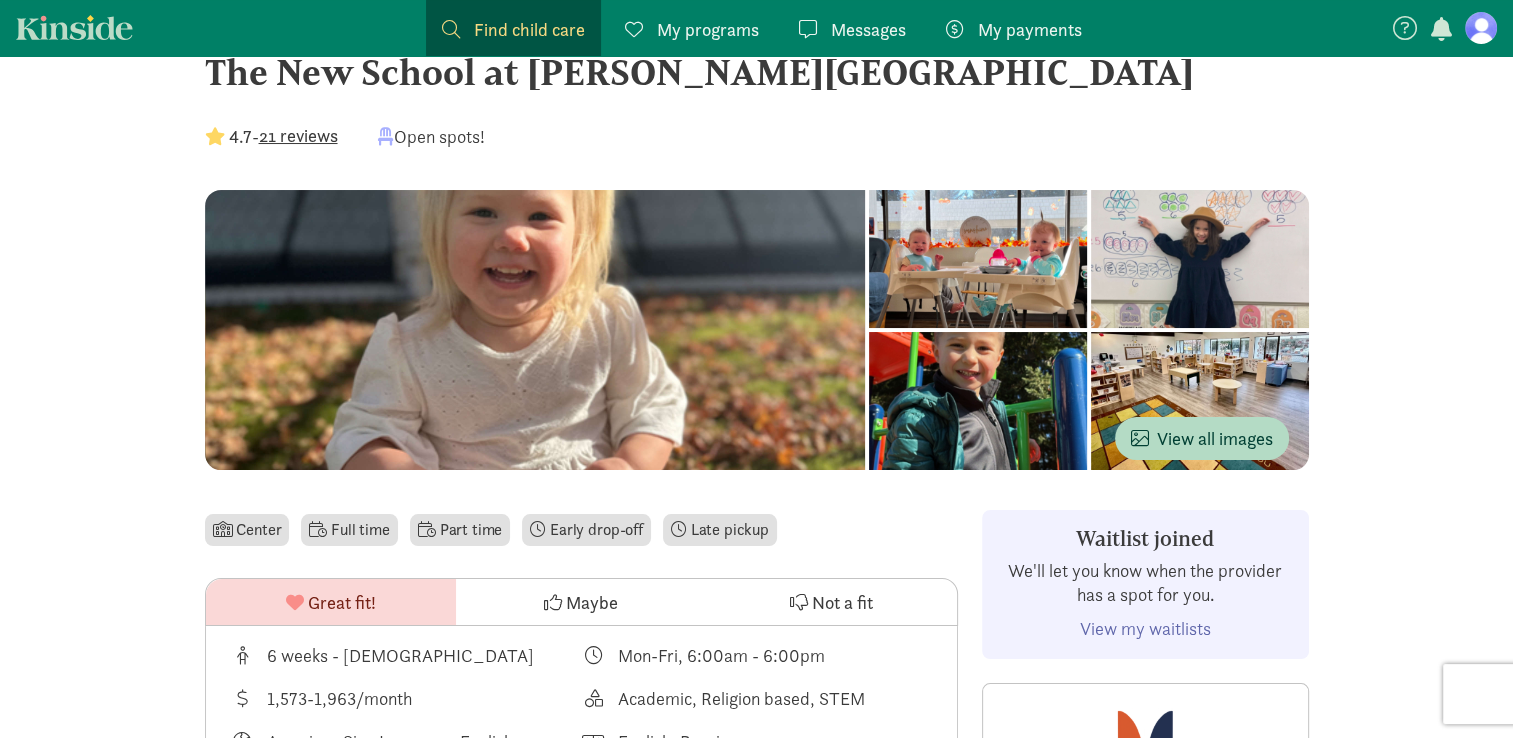 scroll, scrollTop: 0, scrollLeft: 0, axis: both 